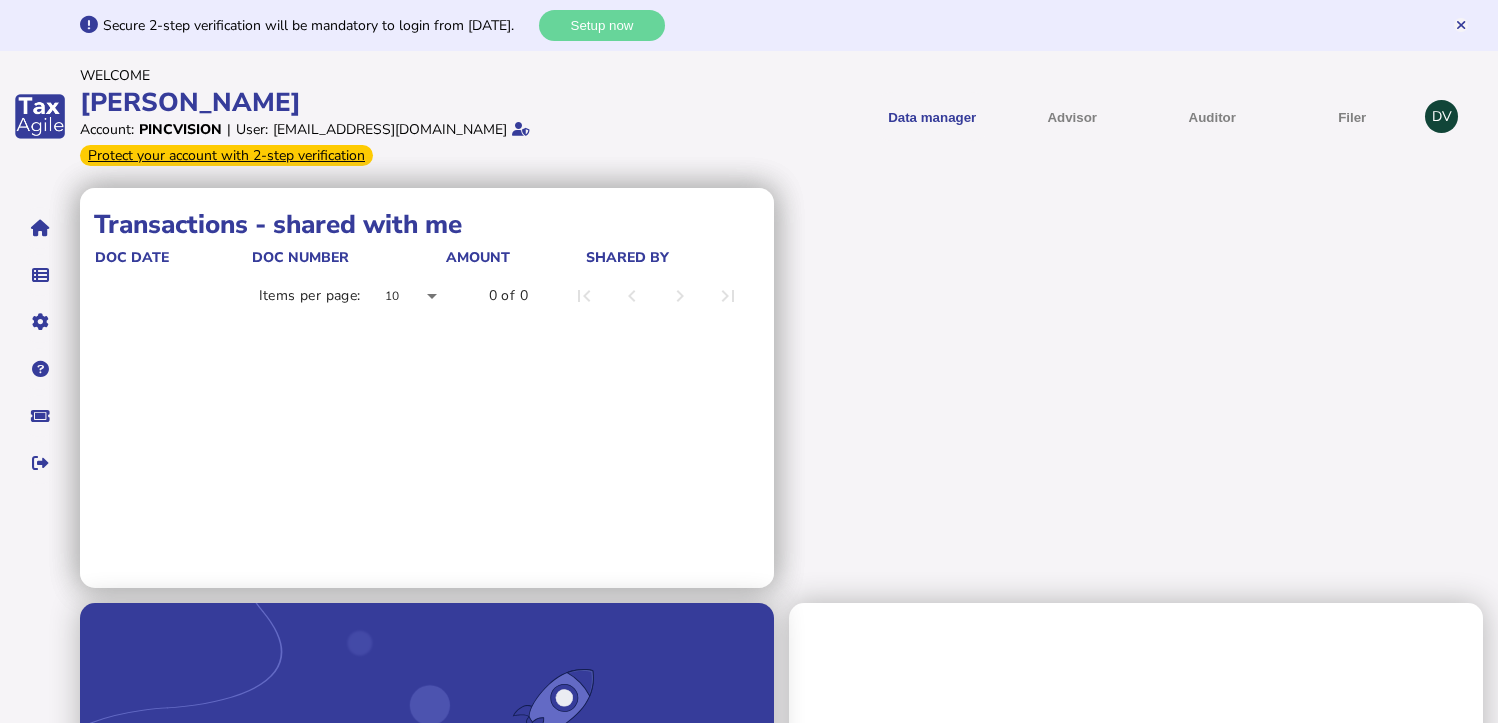 scroll, scrollTop: 0, scrollLeft: 0, axis: both 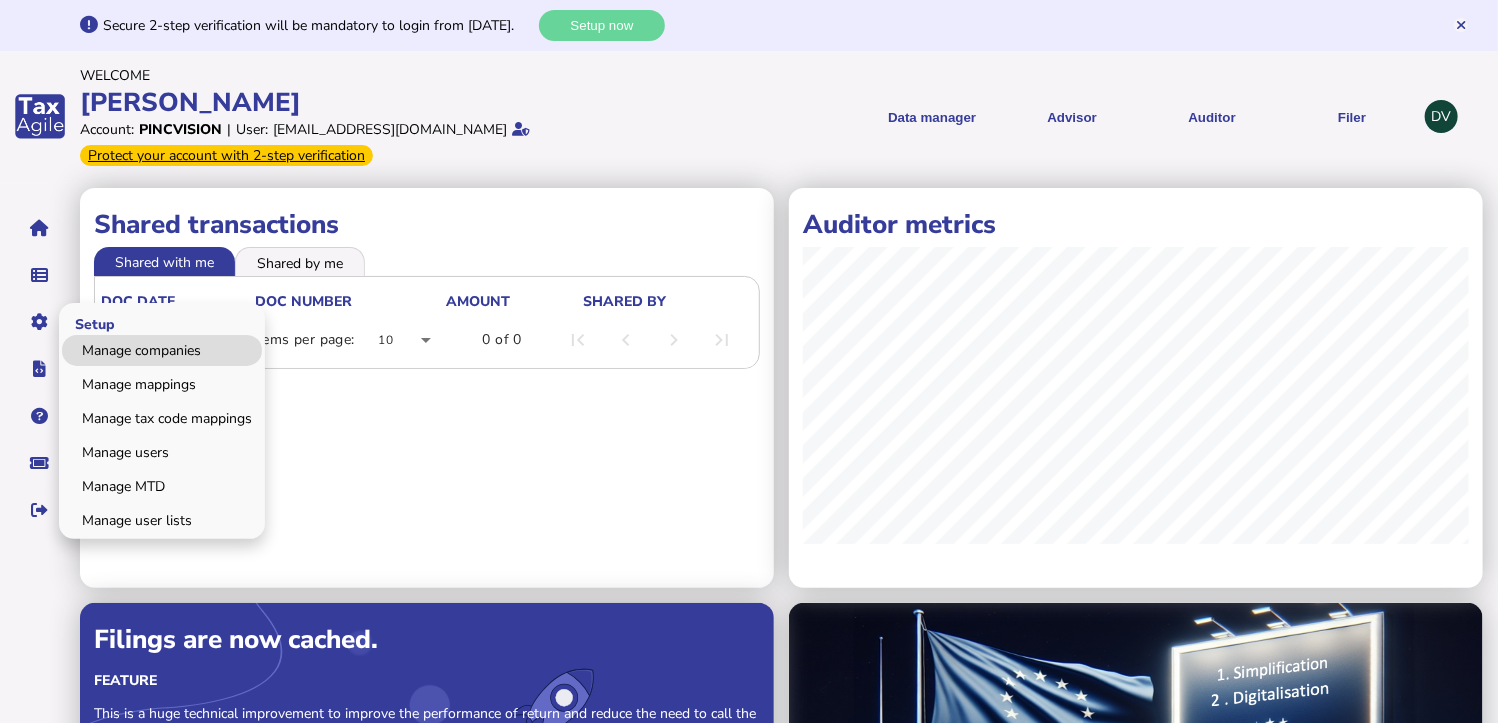 click on "Manage companies" at bounding box center (162, 350) 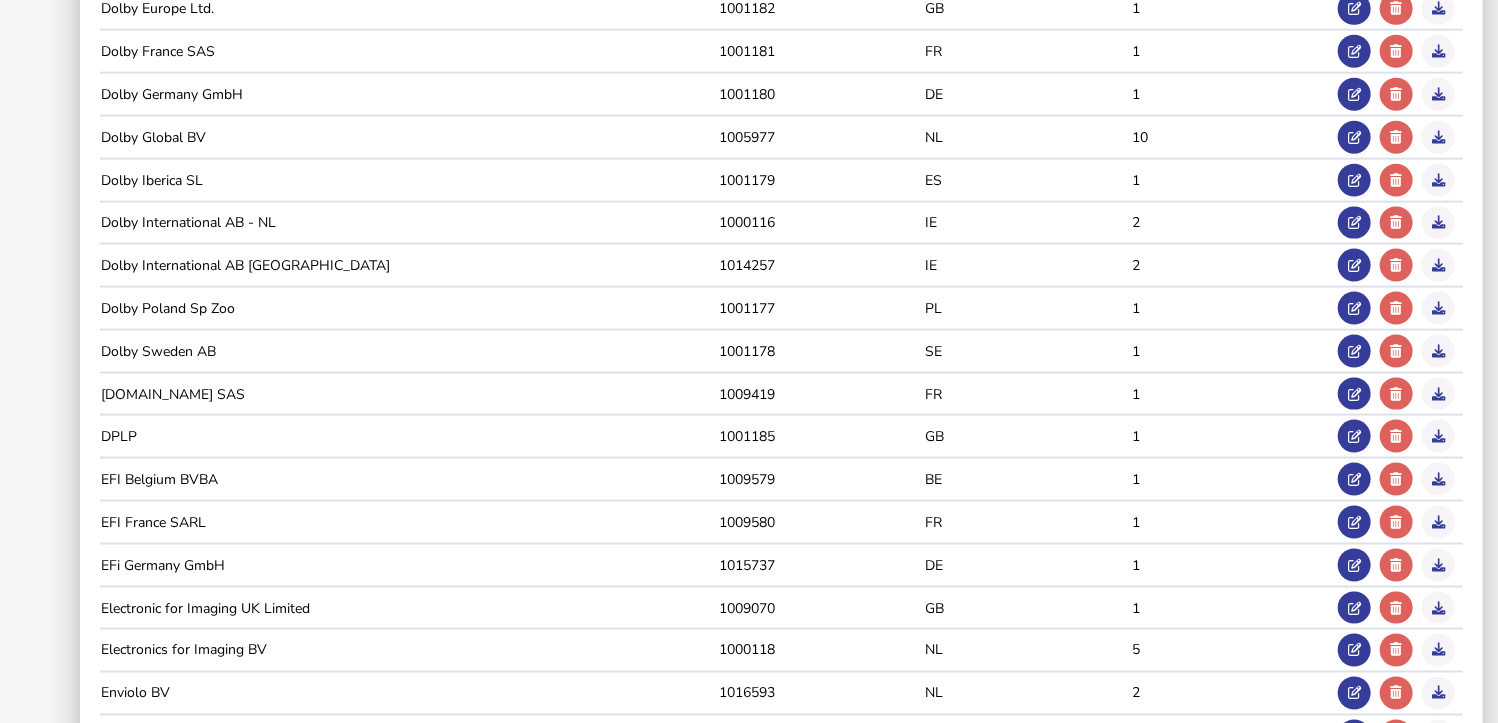 scroll, scrollTop: 1227, scrollLeft: 0, axis: vertical 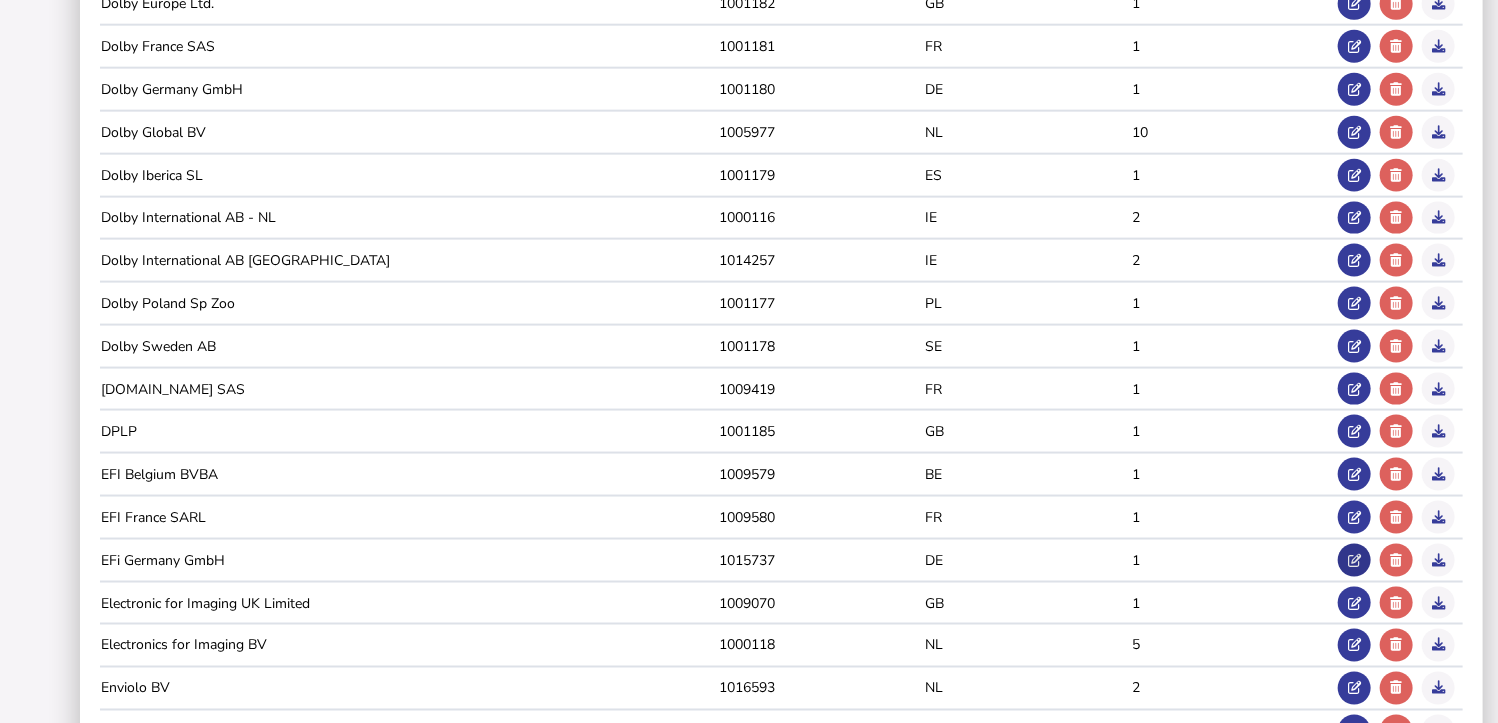 click 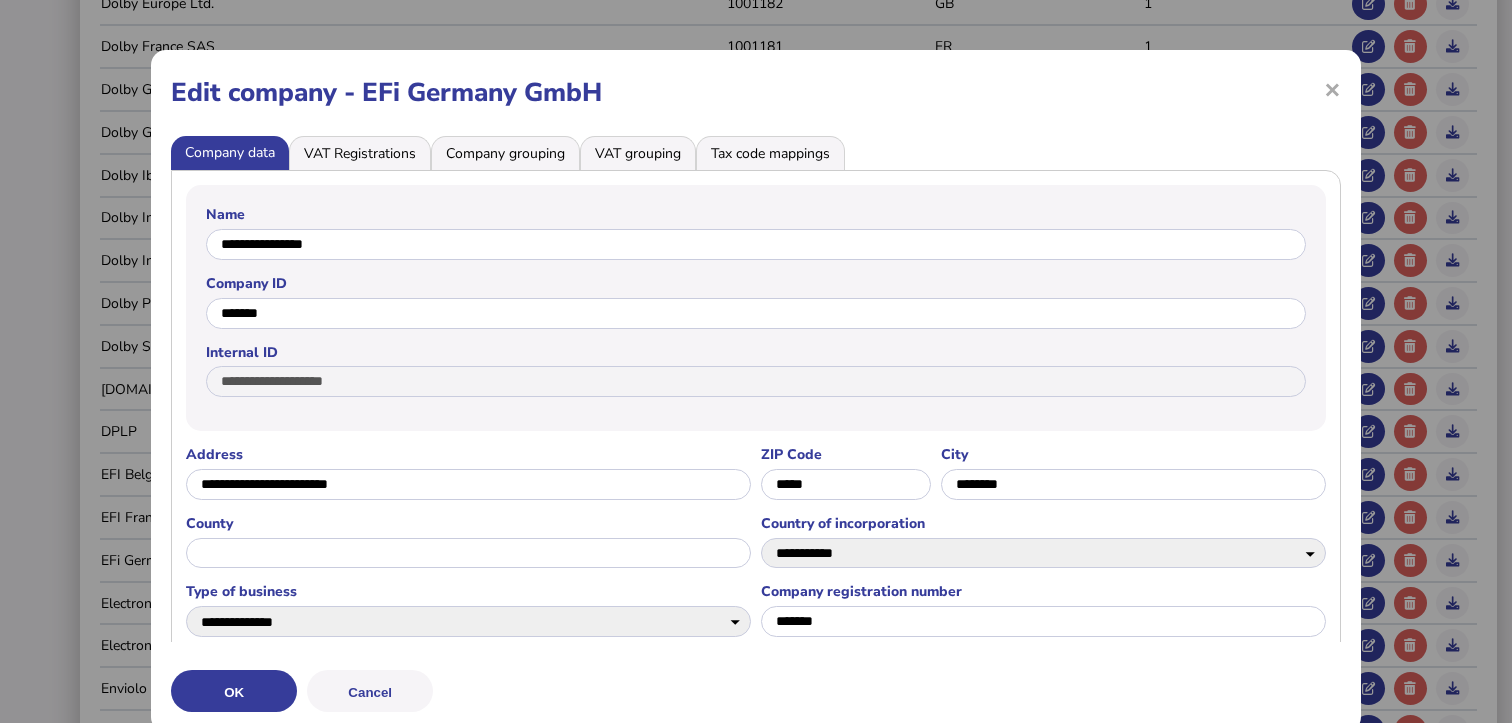 click on "Tax code mappings" at bounding box center [770, 153] 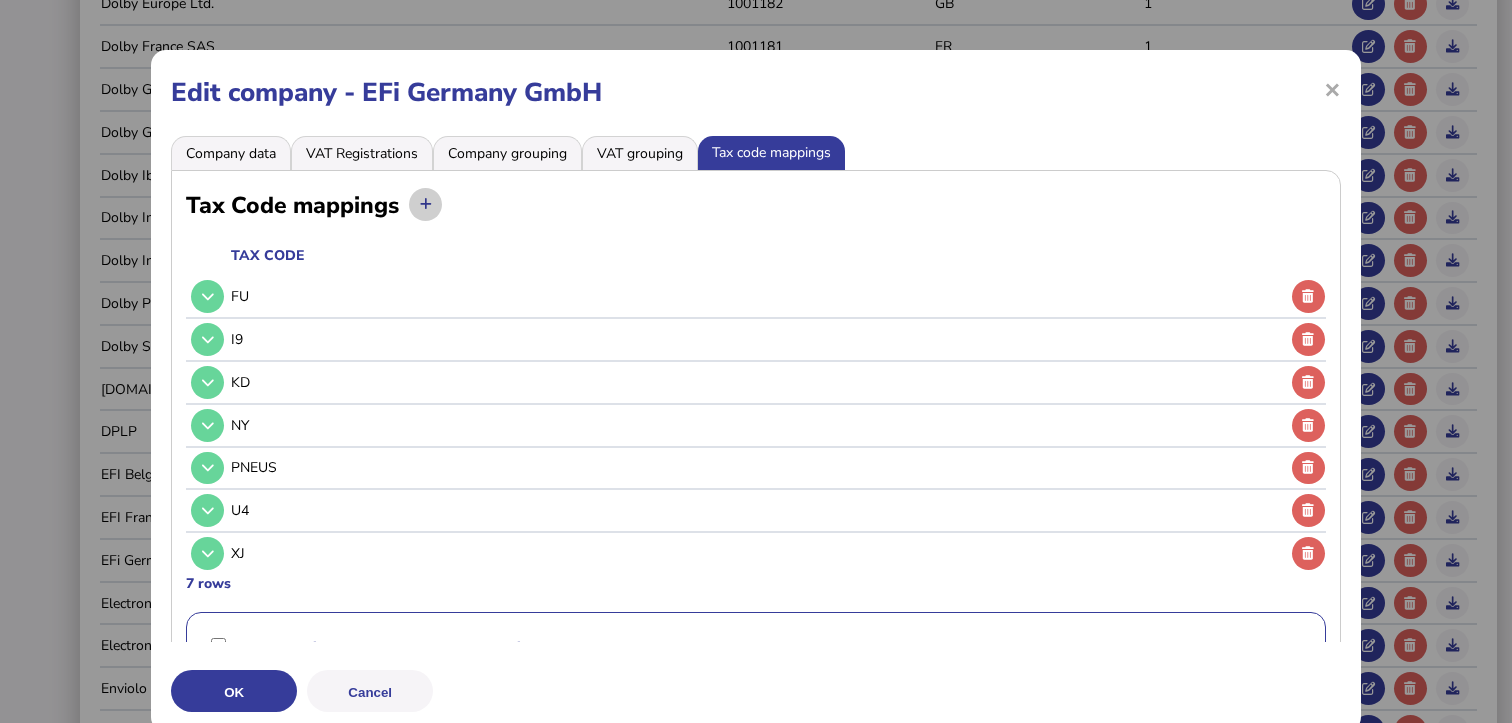 click at bounding box center [426, 204] 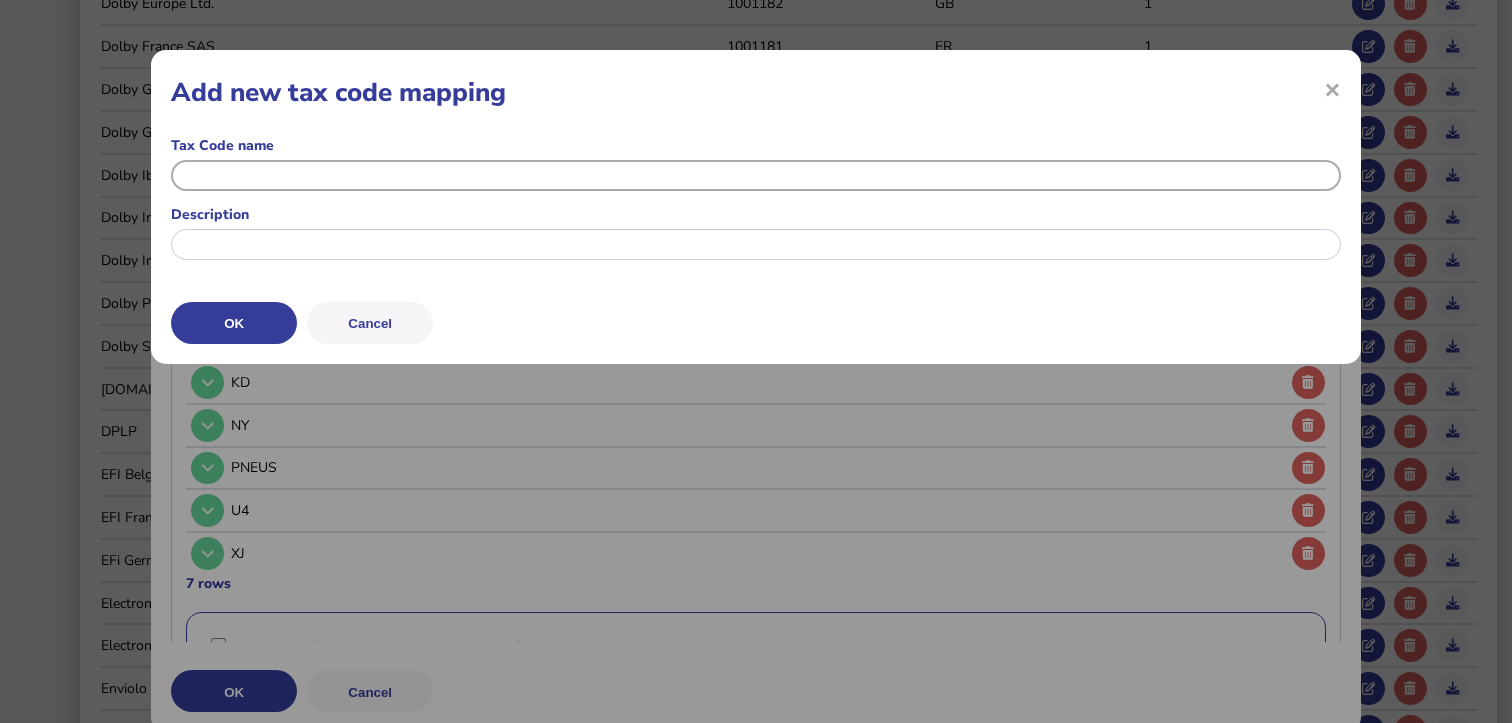 click at bounding box center (756, 175) 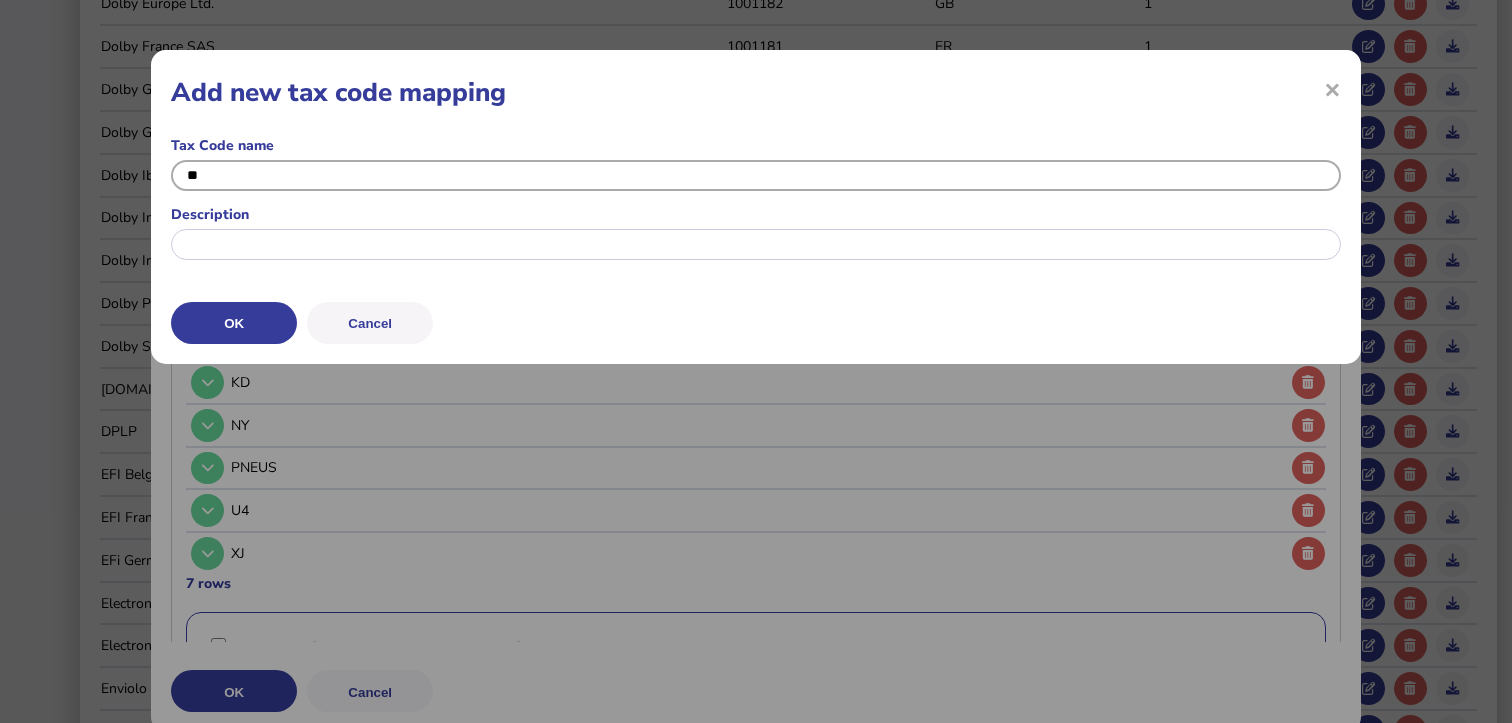 type on "**" 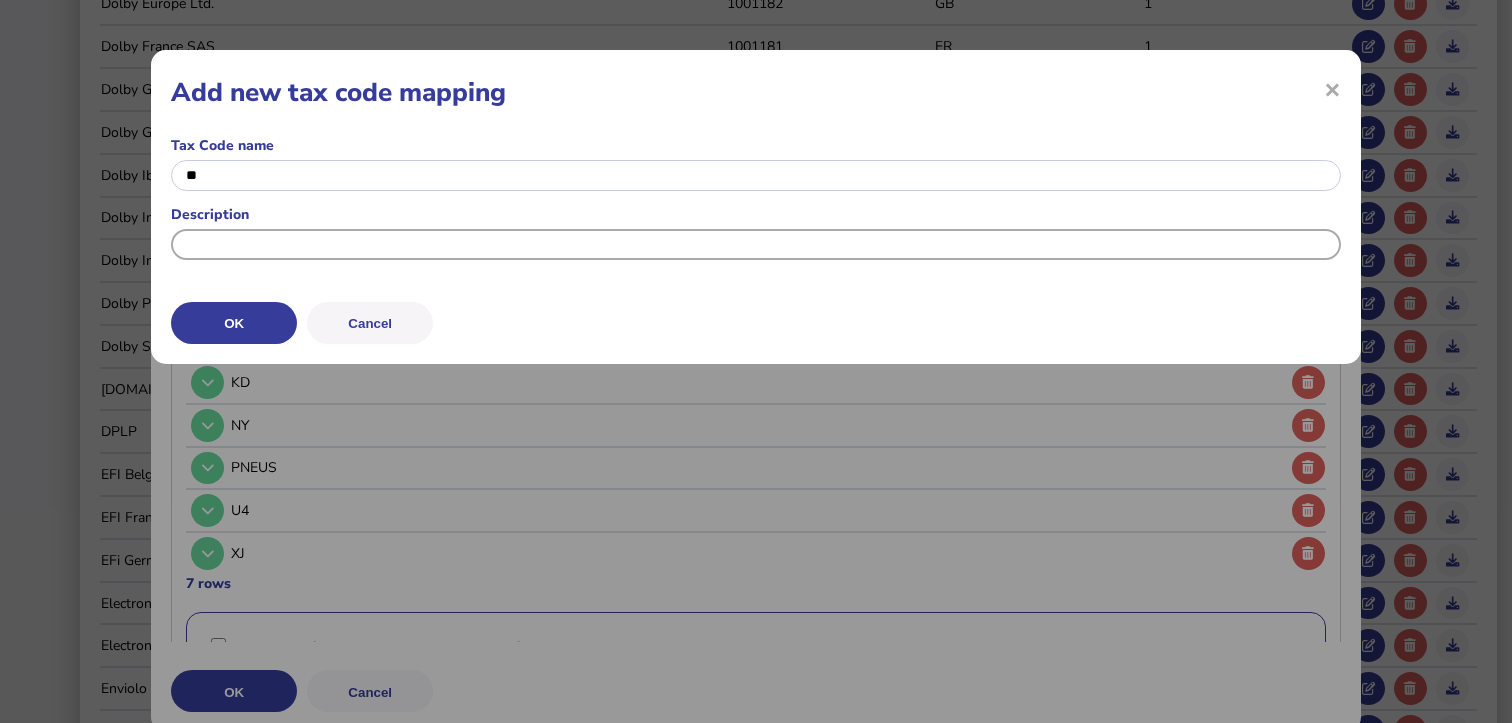 click at bounding box center (756, 244) 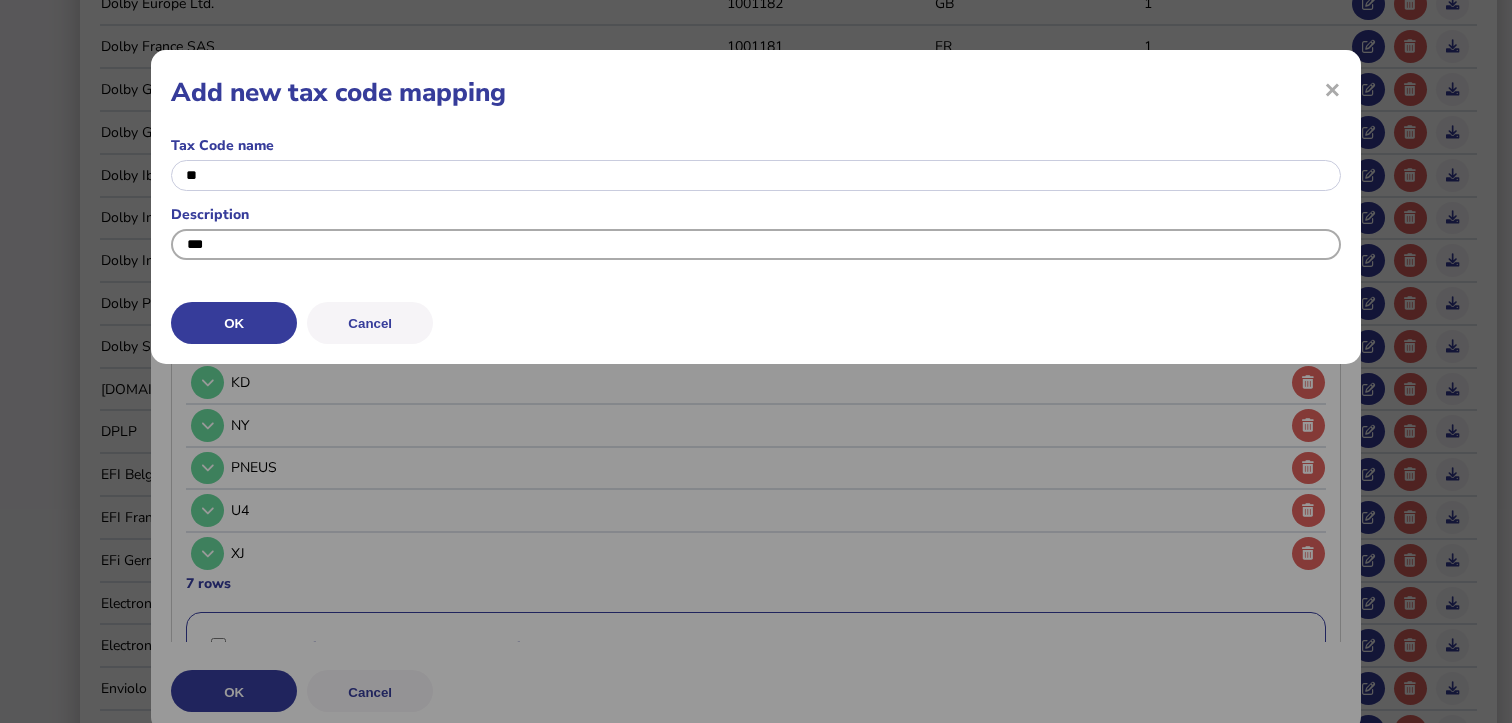 type on "**********" 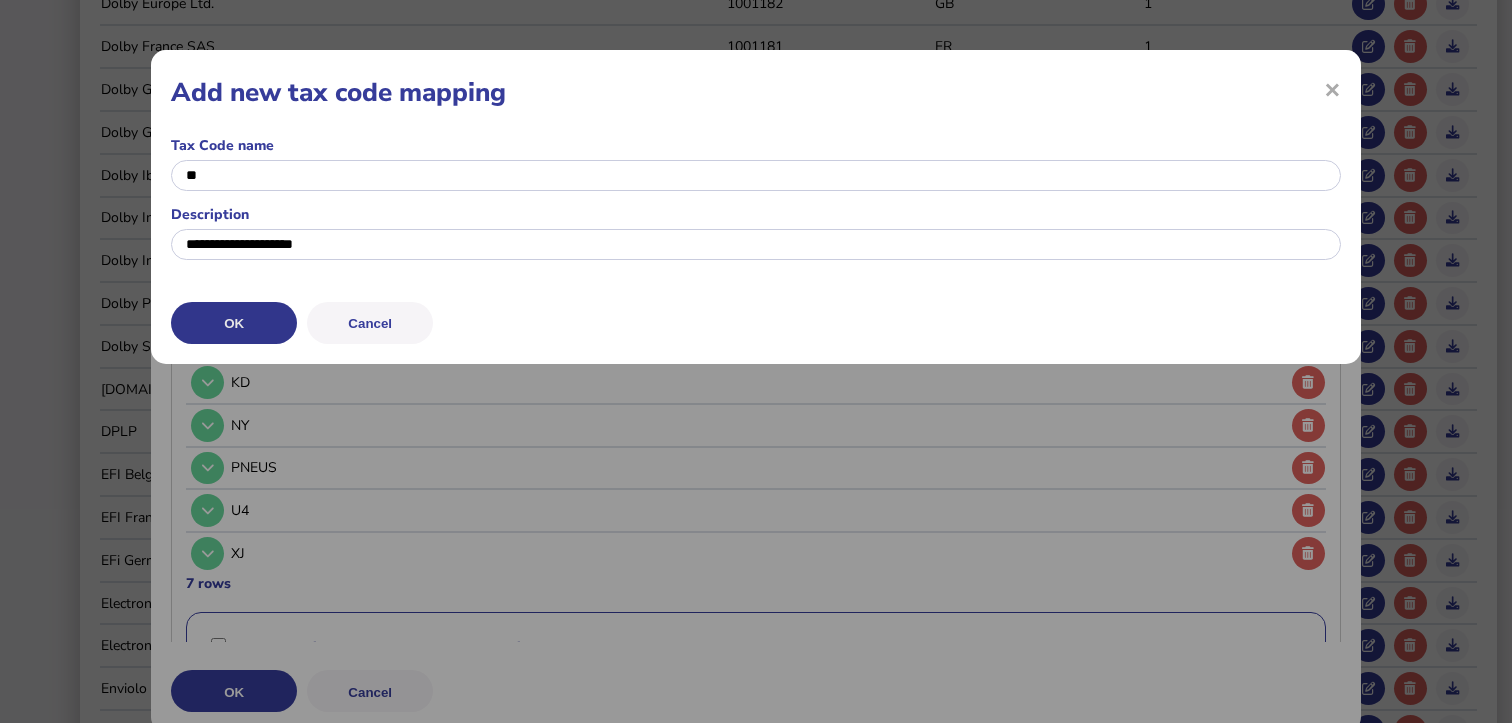 click on "OK" at bounding box center [0, 0] 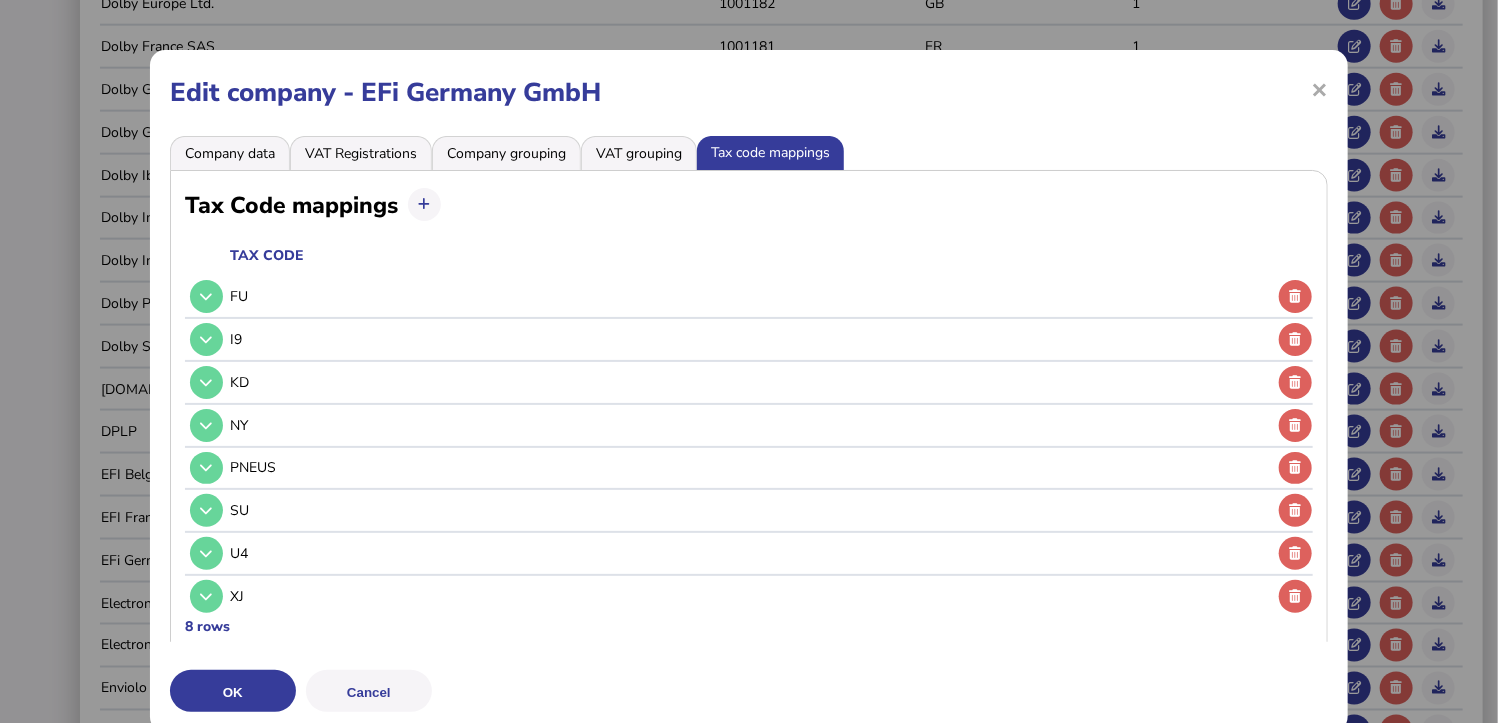 scroll, scrollTop: 187, scrollLeft: 0, axis: vertical 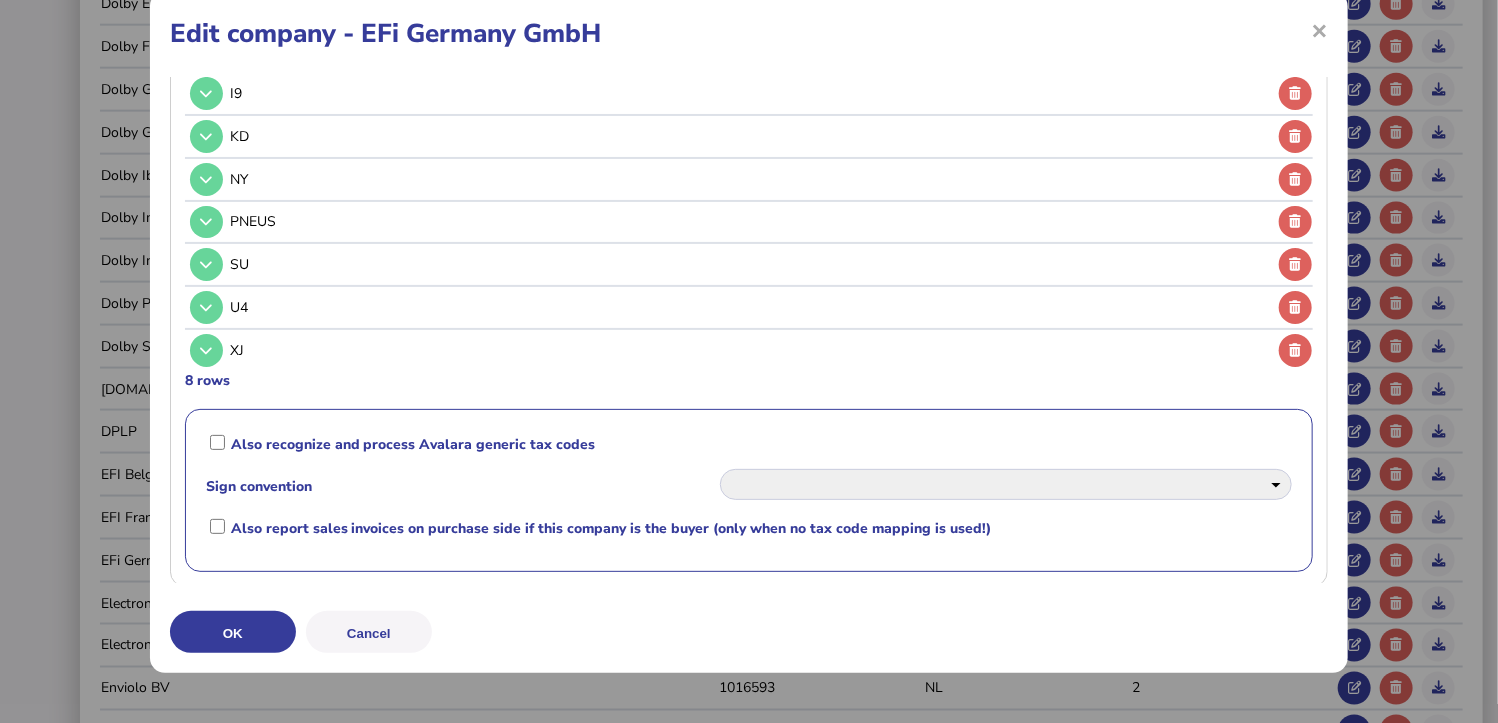 select on "**********" 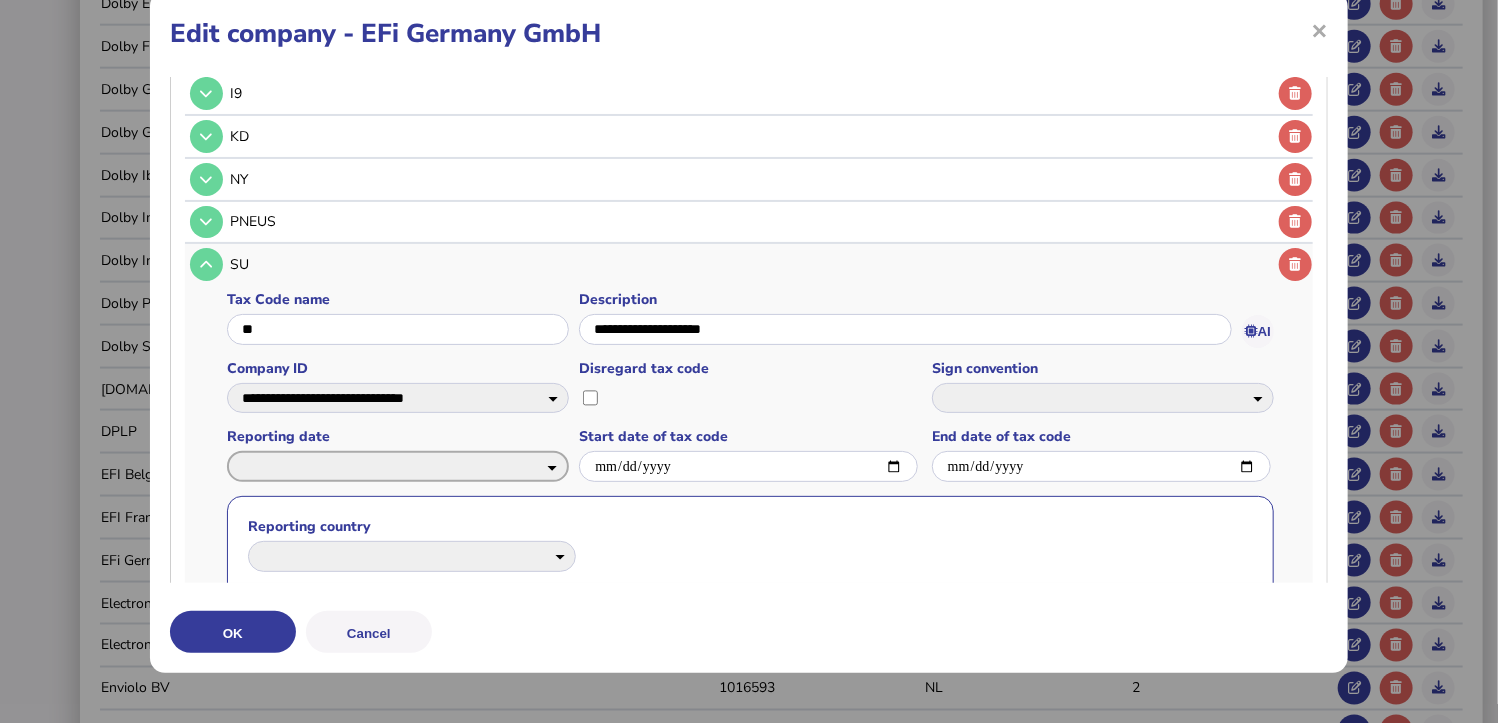 click on "**********" at bounding box center [398, 466] 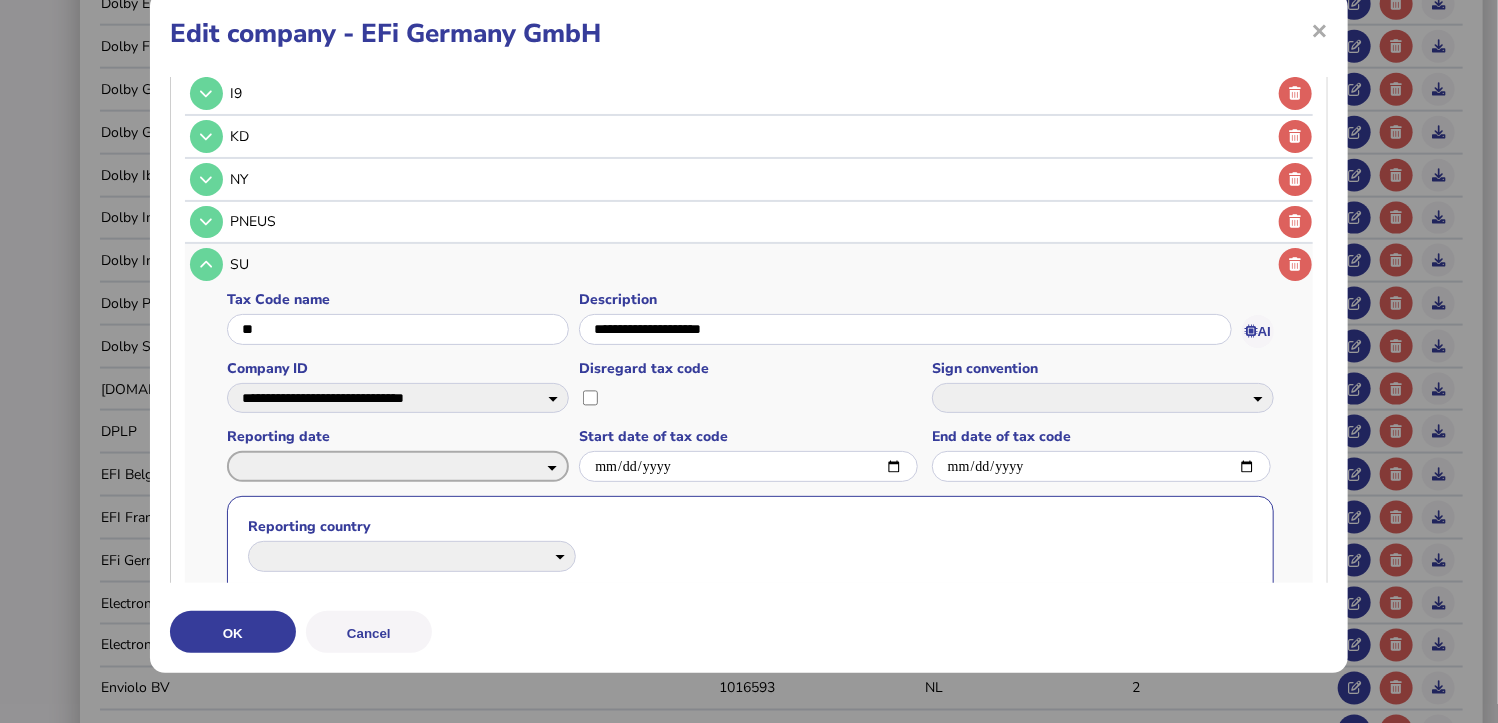 select on "**********" 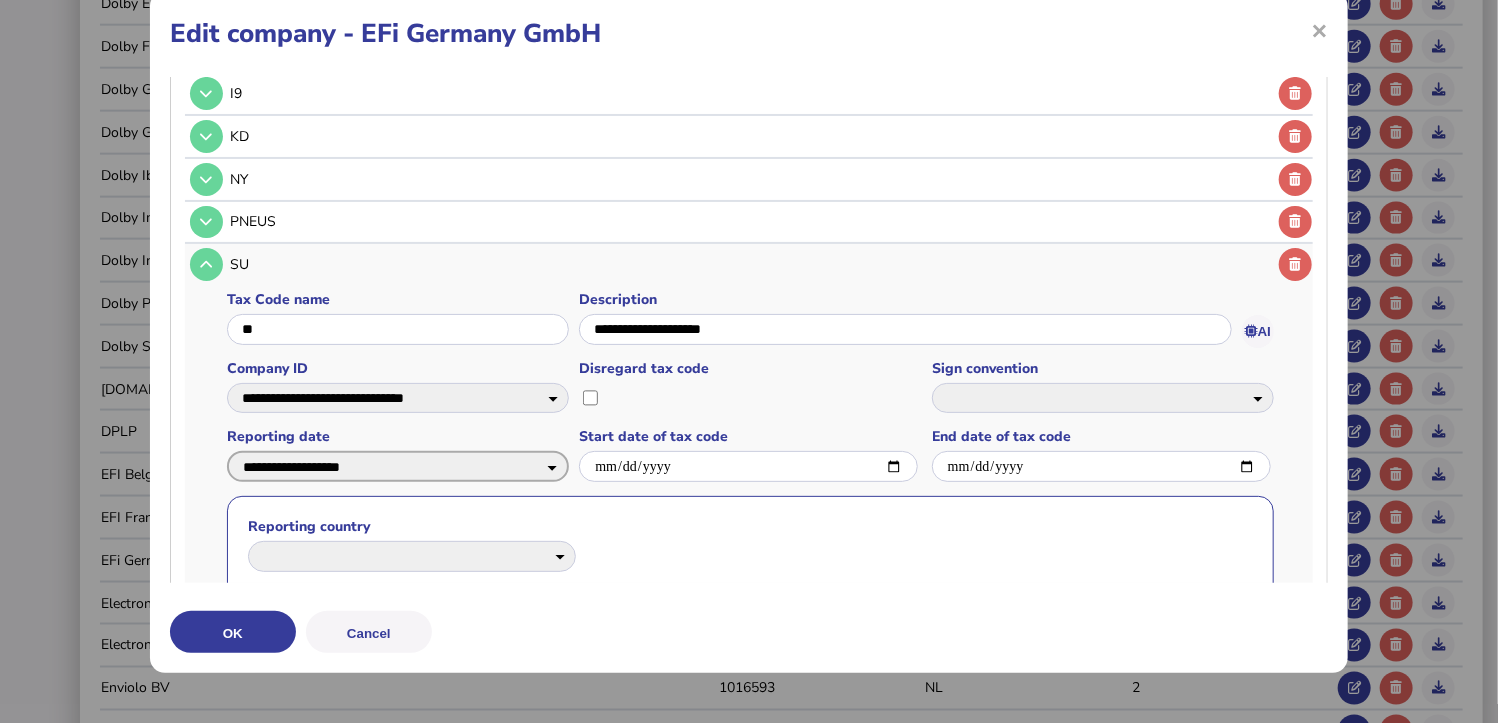 click on "**********" at bounding box center (398, 466) 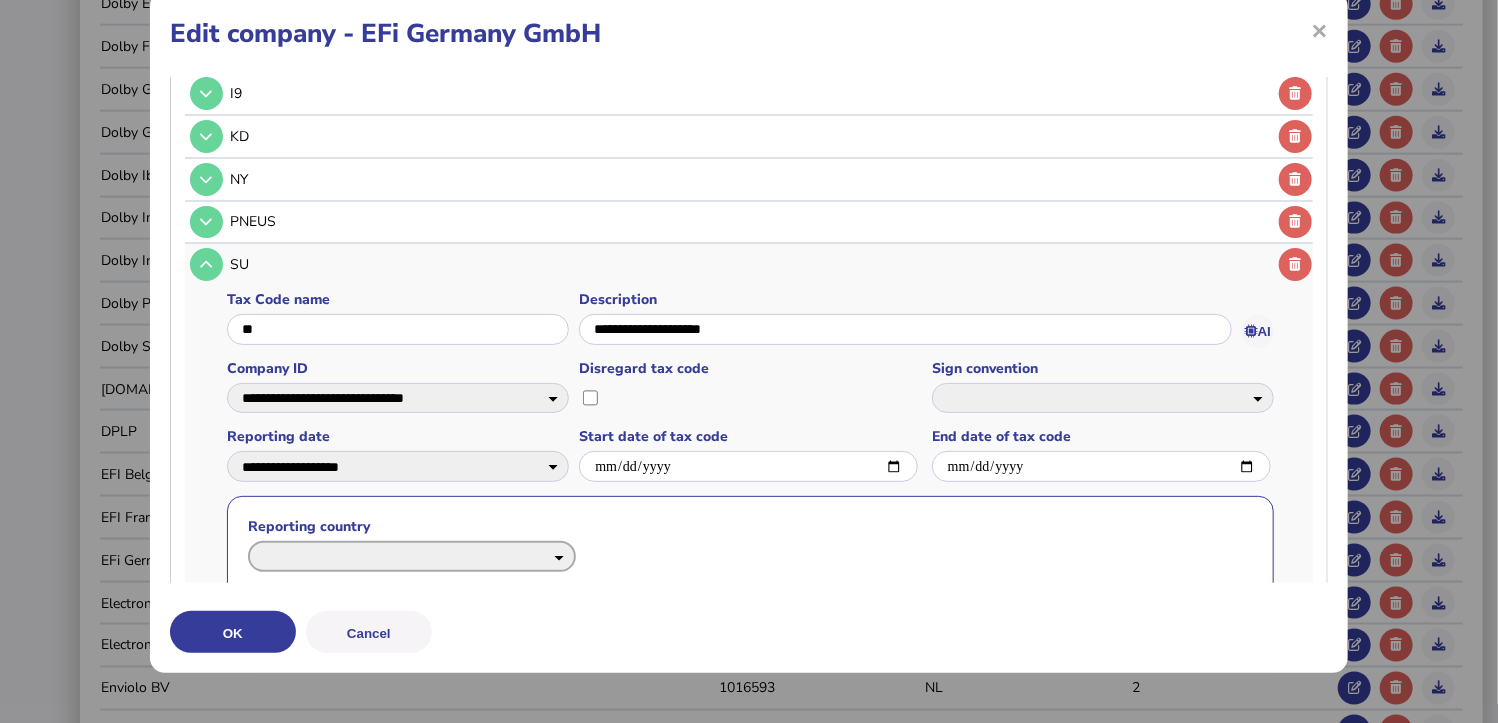 click on "**********" at bounding box center [412, 556] 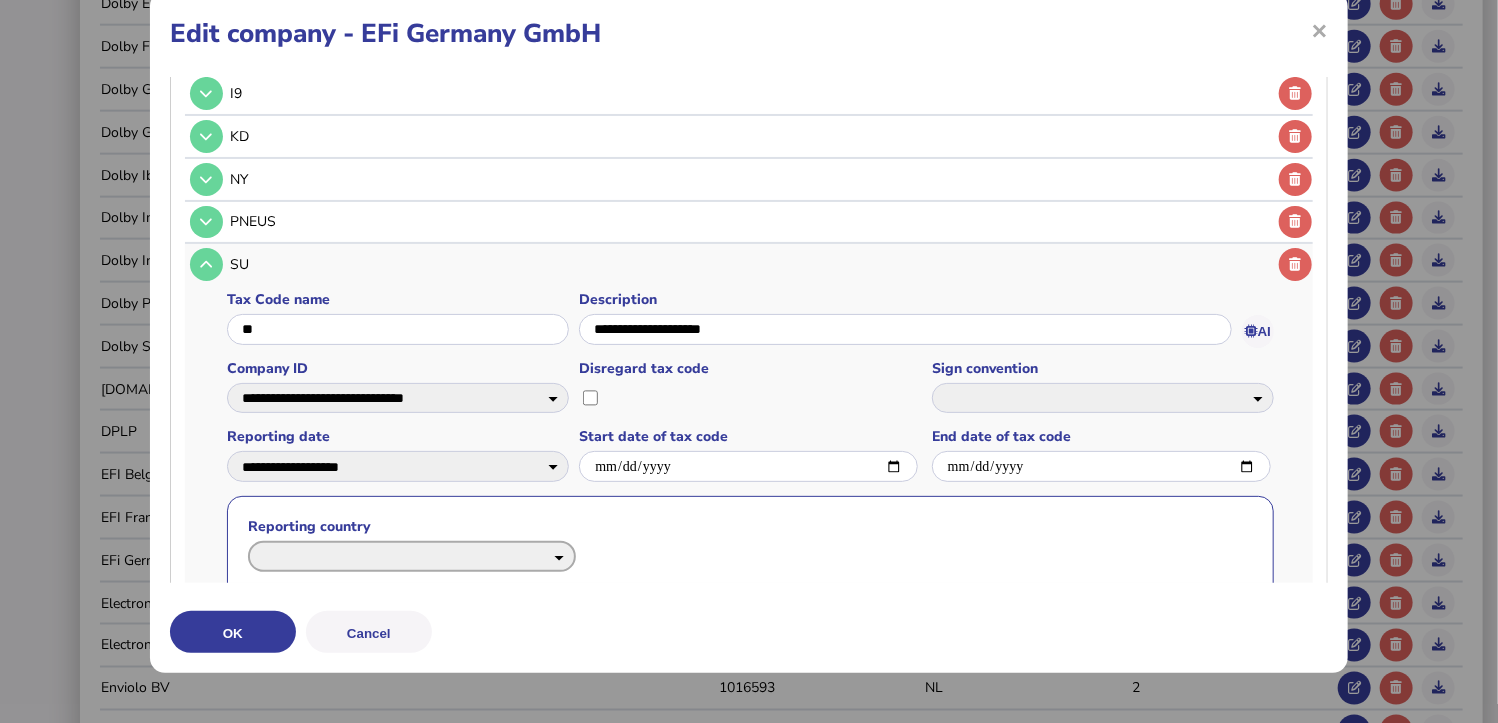 select on "**" 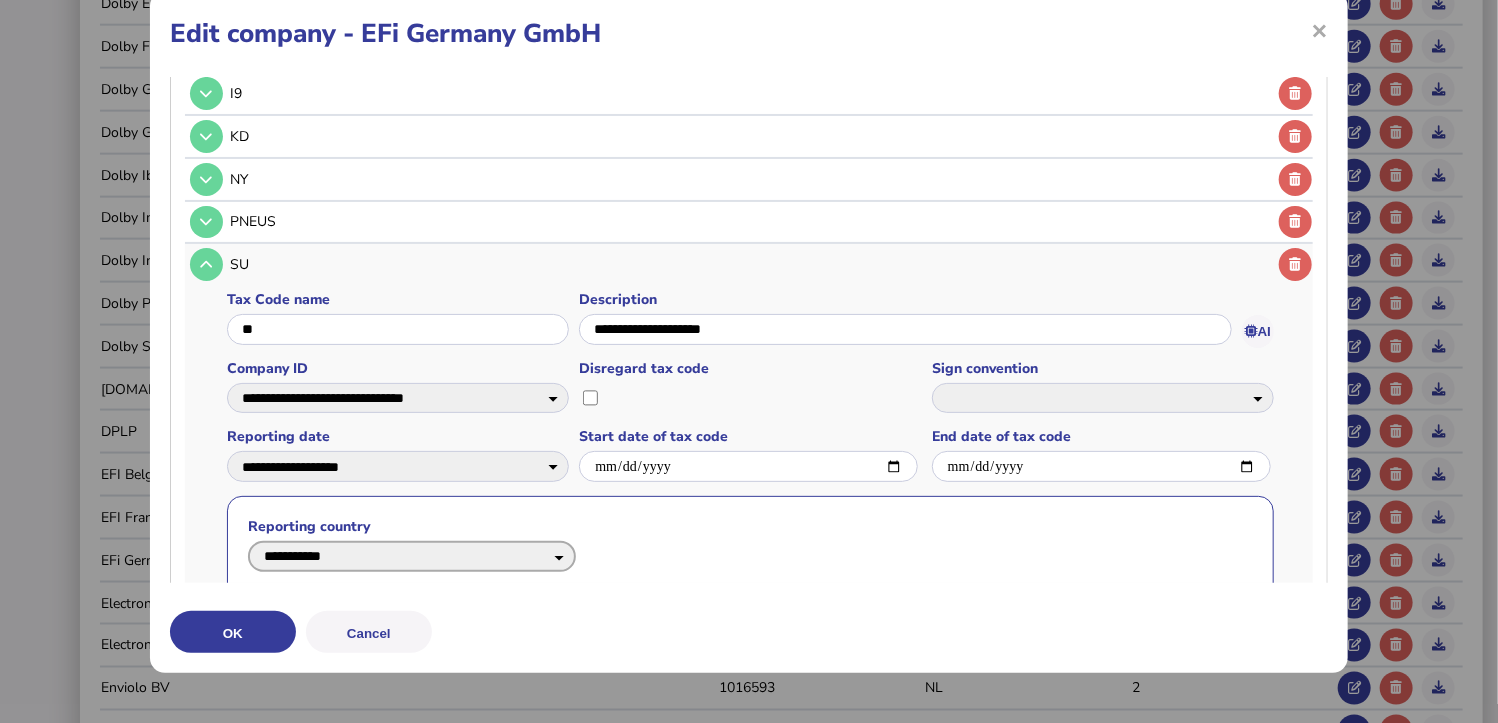 click on "**********" at bounding box center [412, 556] 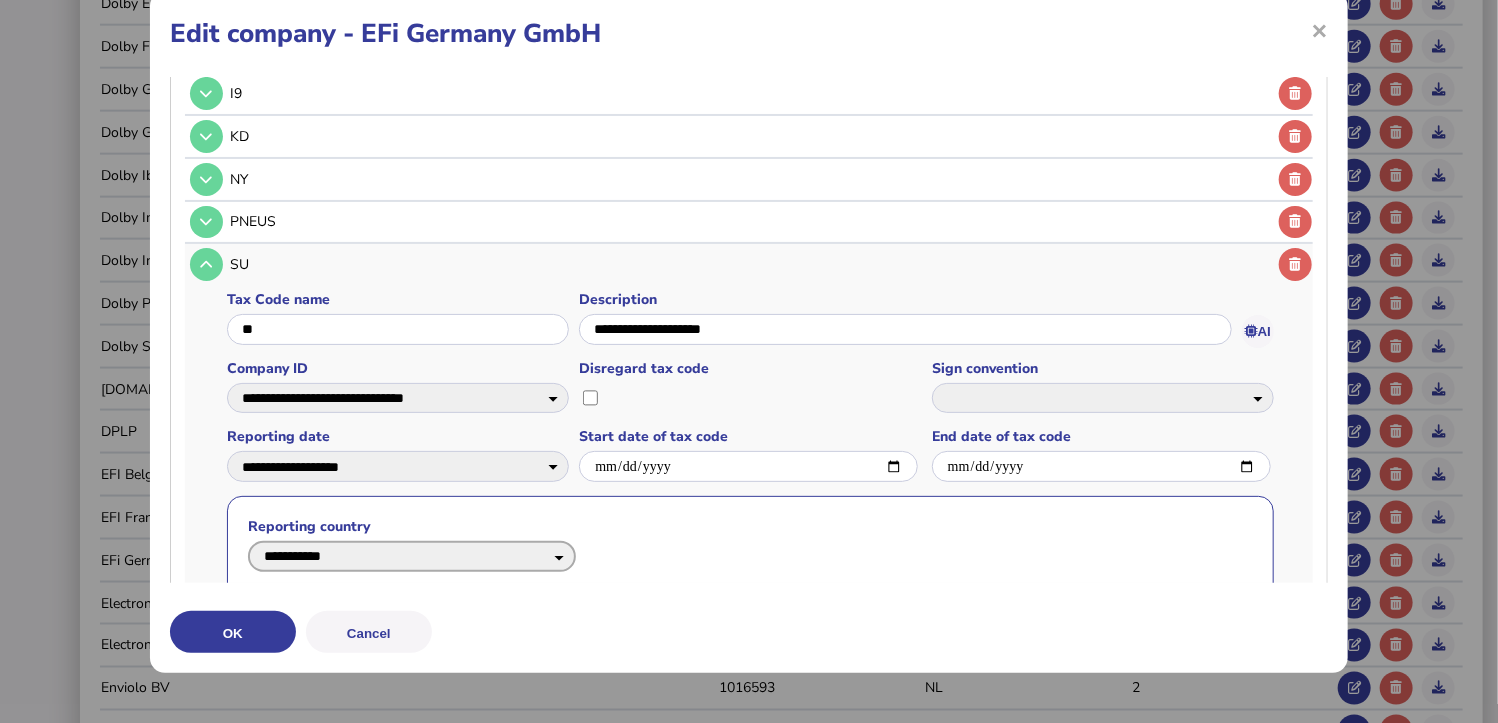 select 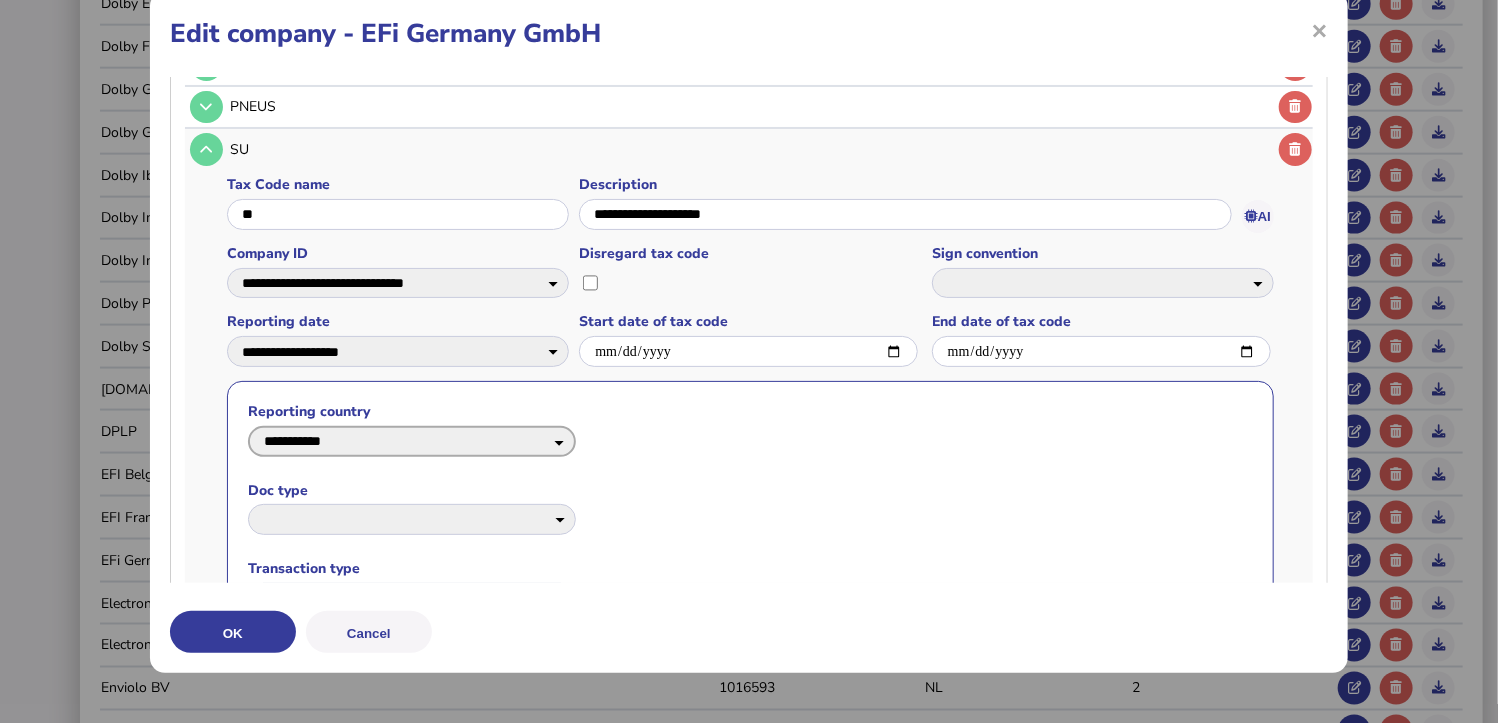 scroll, scrollTop: 347, scrollLeft: 0, axis: vertical 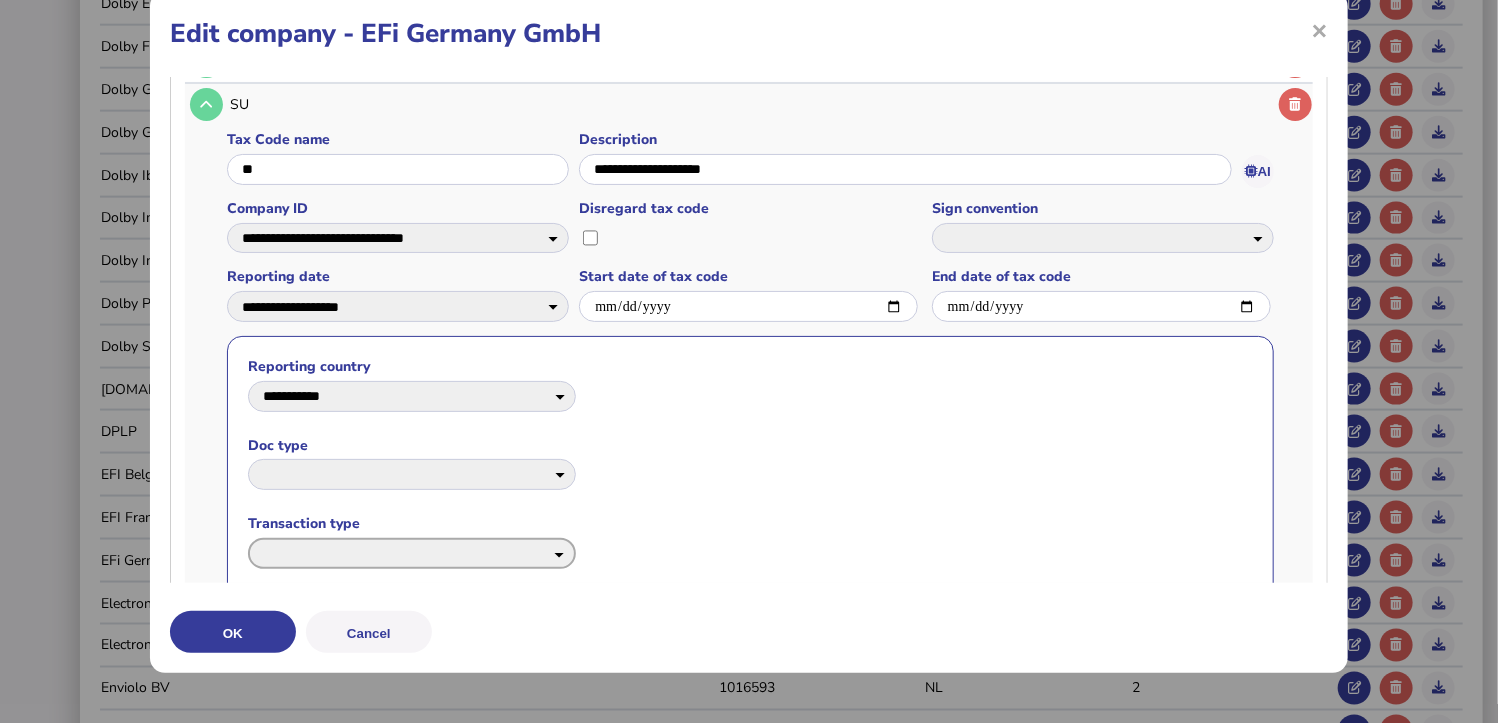 click on "**********" at bounding box center (412, 553) 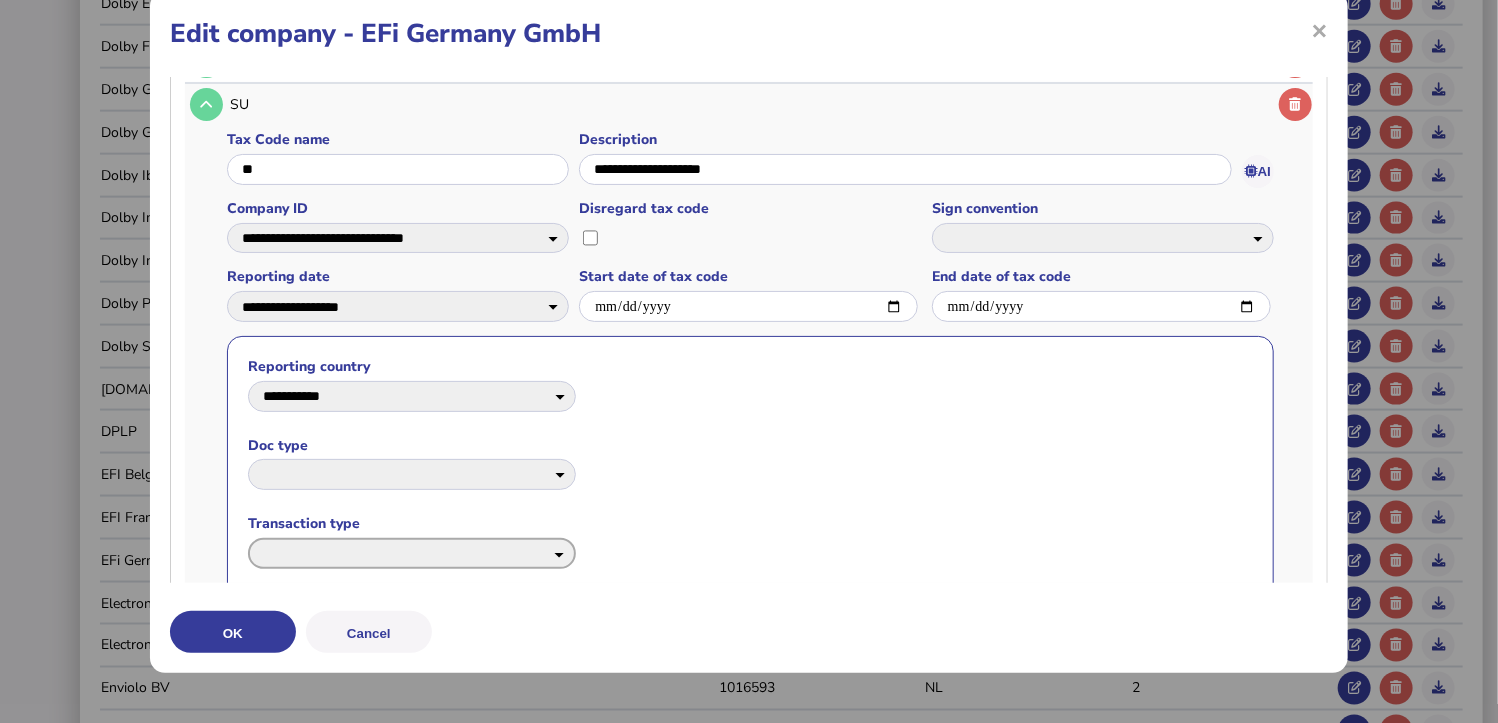 select on "******" 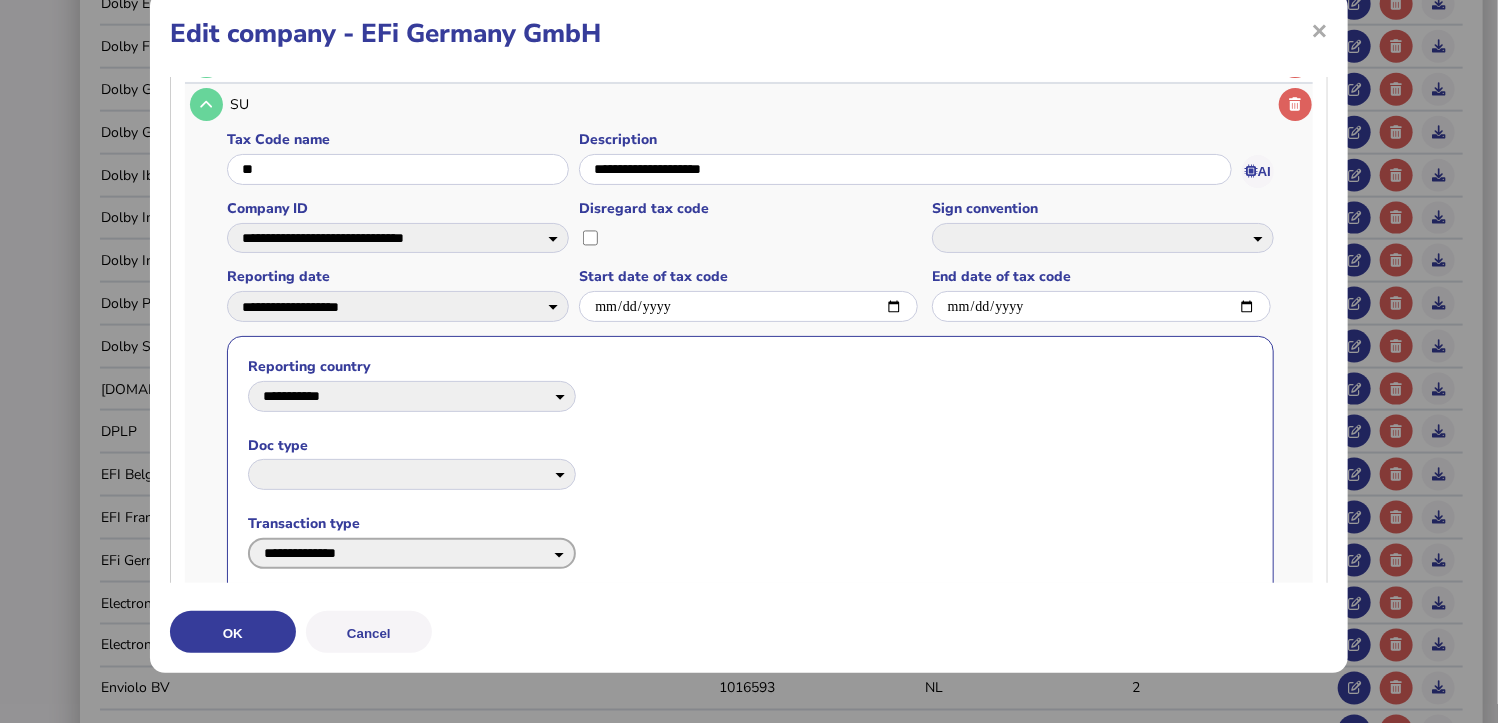 click on "**********" at bounding box center (412, 553) 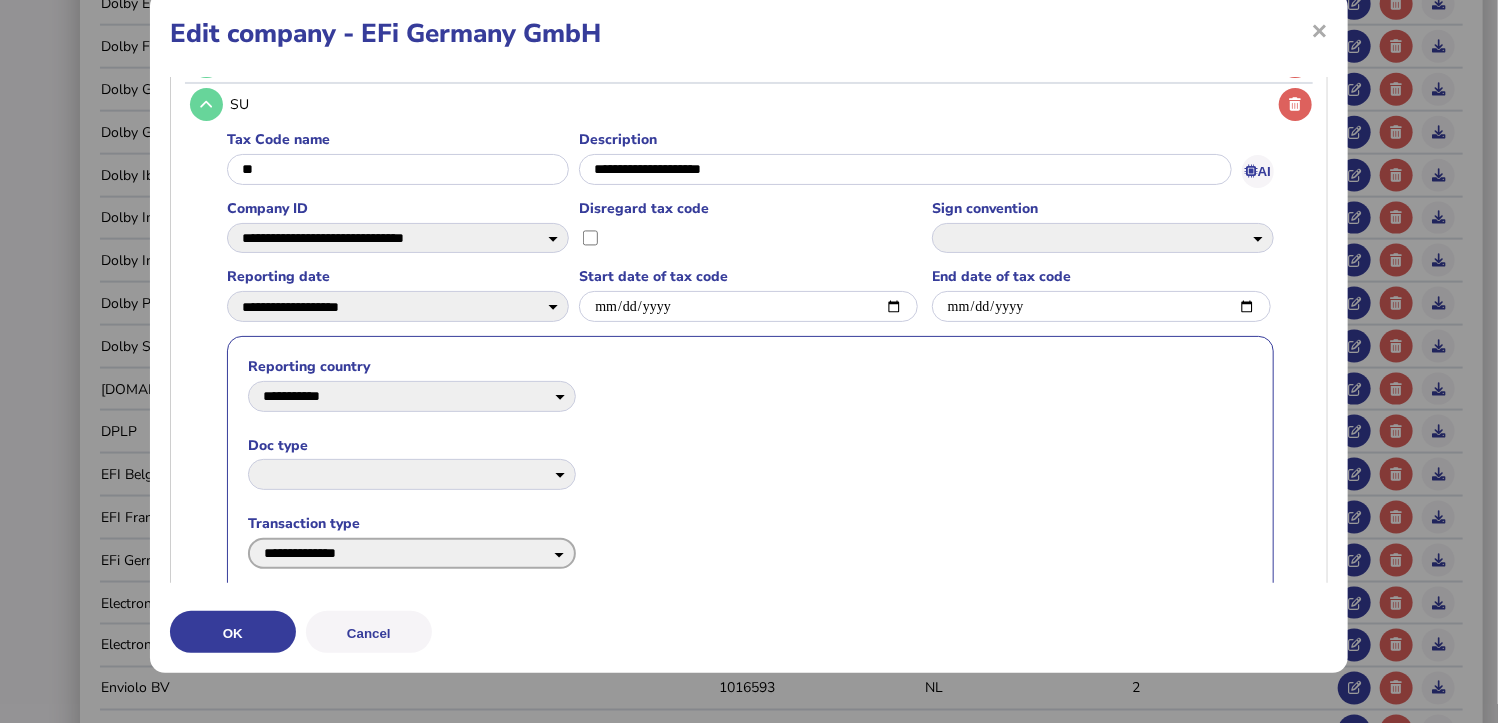 select 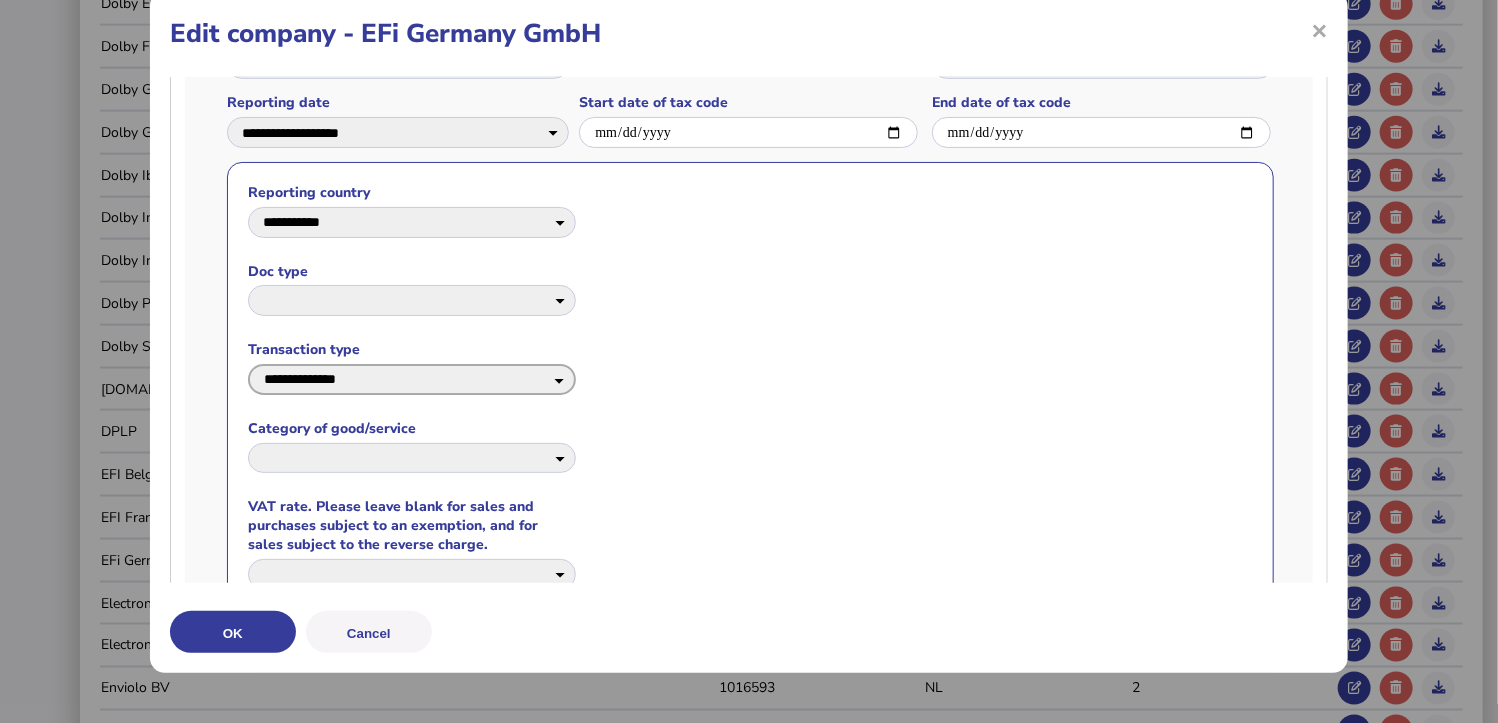 scroll, scrollTop: 522, scrollLeft: 0, axis: vertical 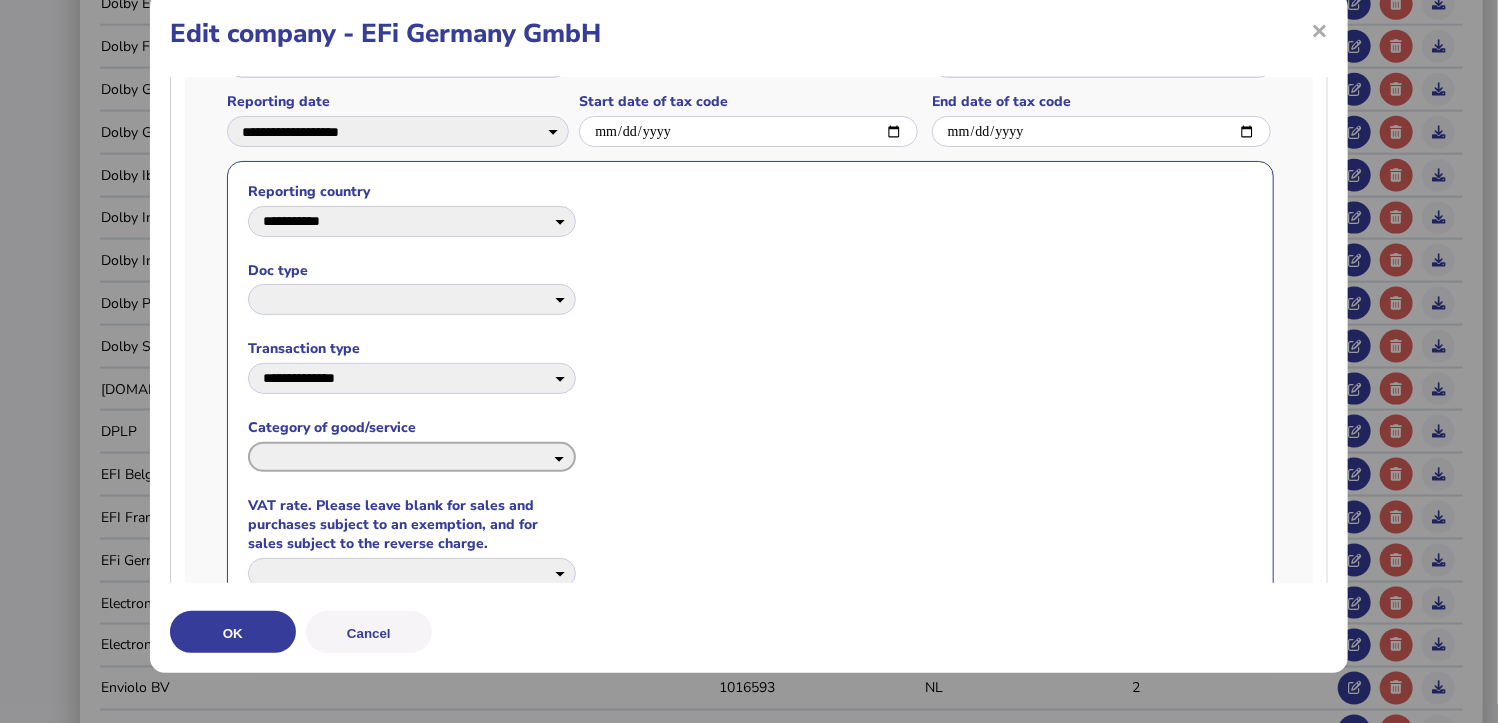 click on "**********" at bounding box center (412, 457) 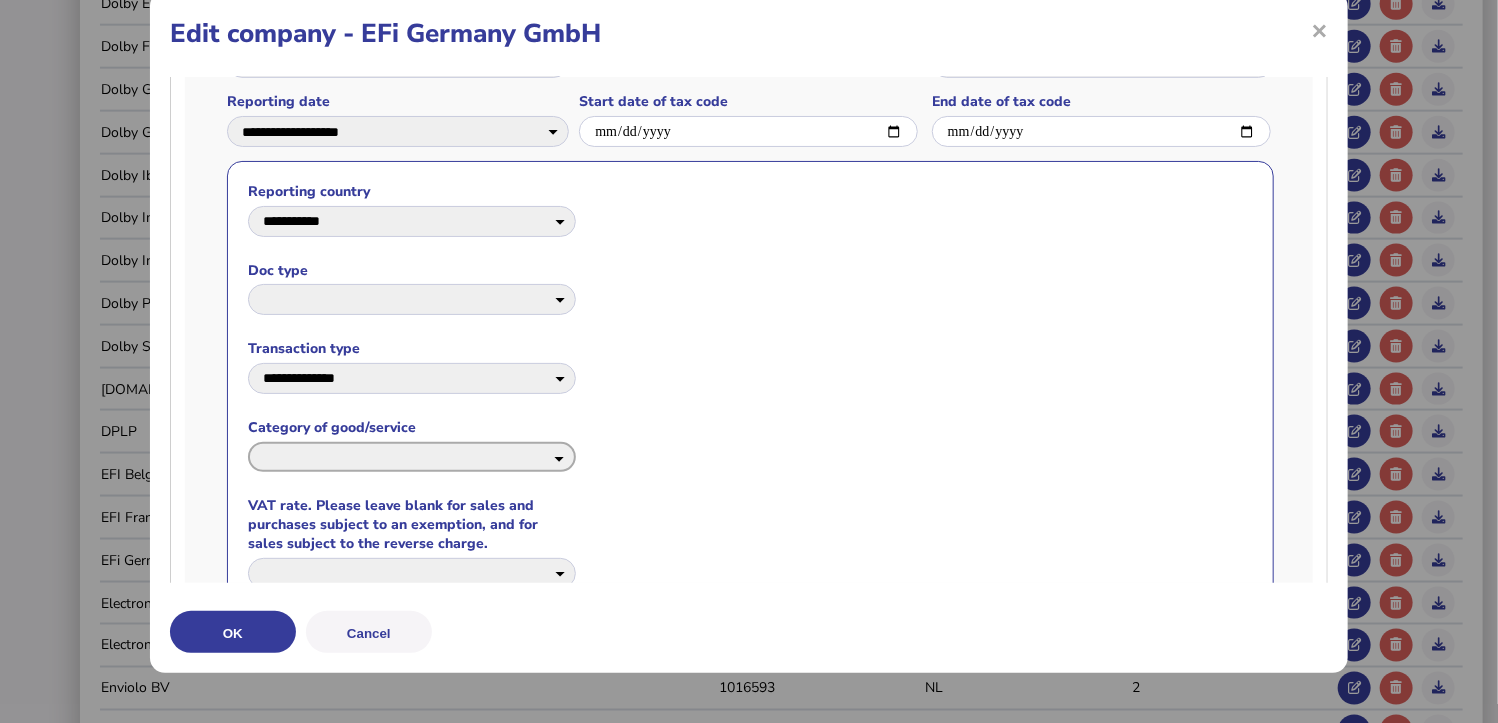 select on "****" 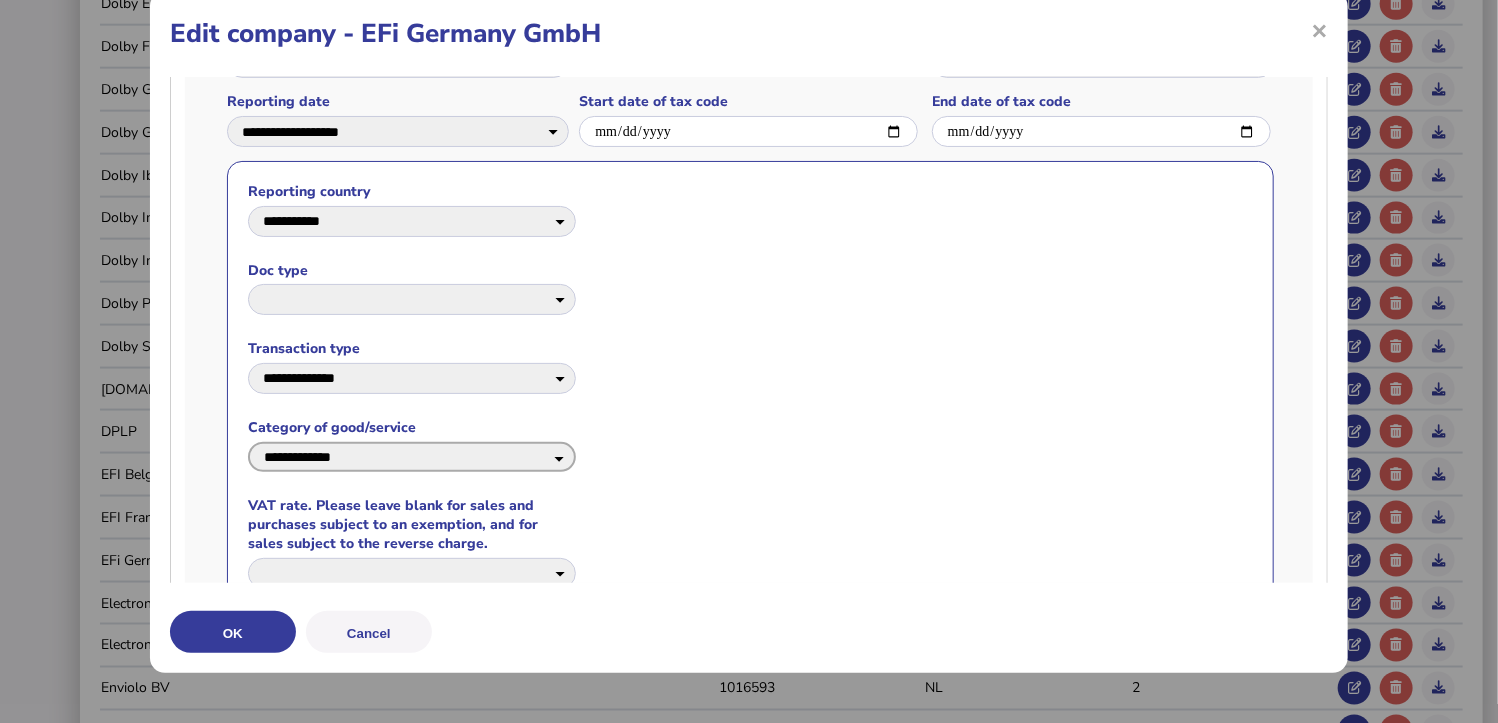 click on "**********" at bounding box center (412, 457) 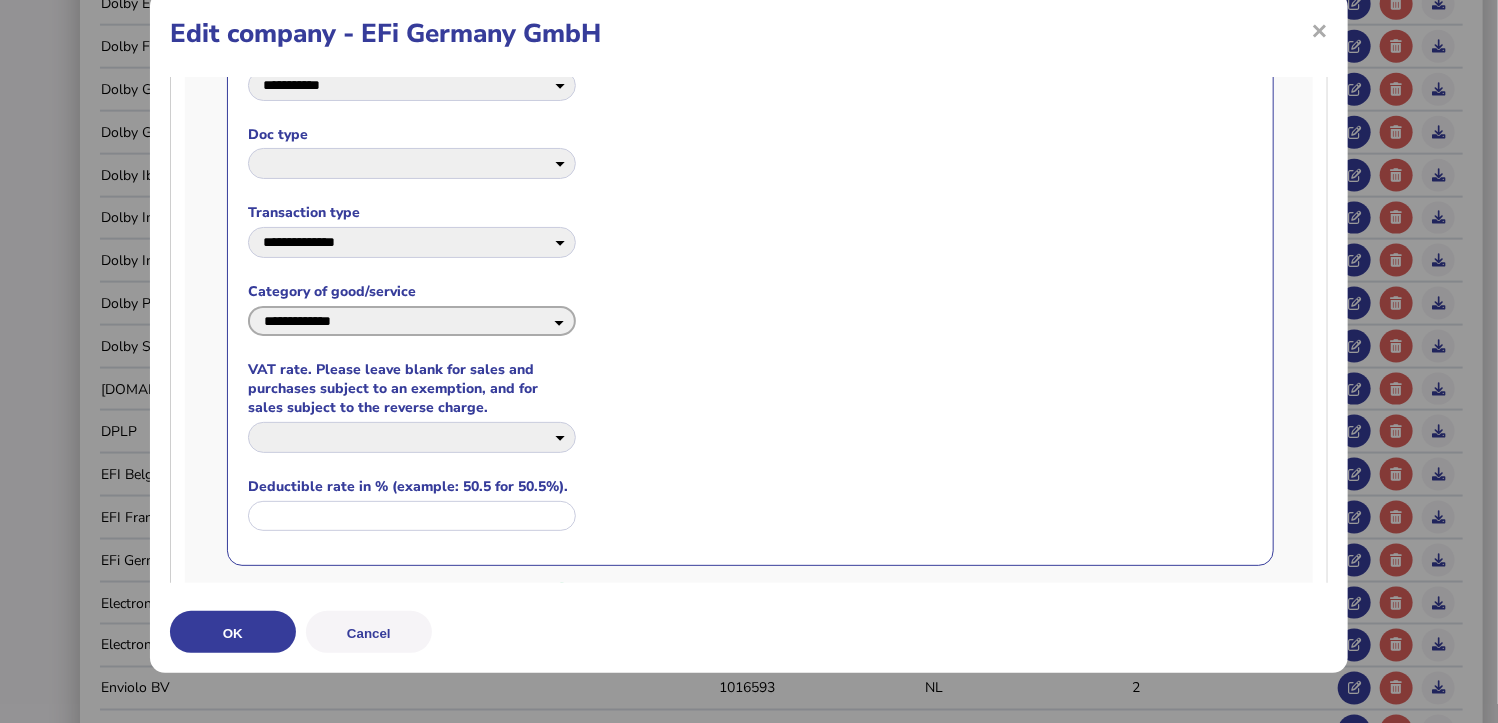 scroll, scrollTop: 678, scrollLeft: 0, axis: vertical 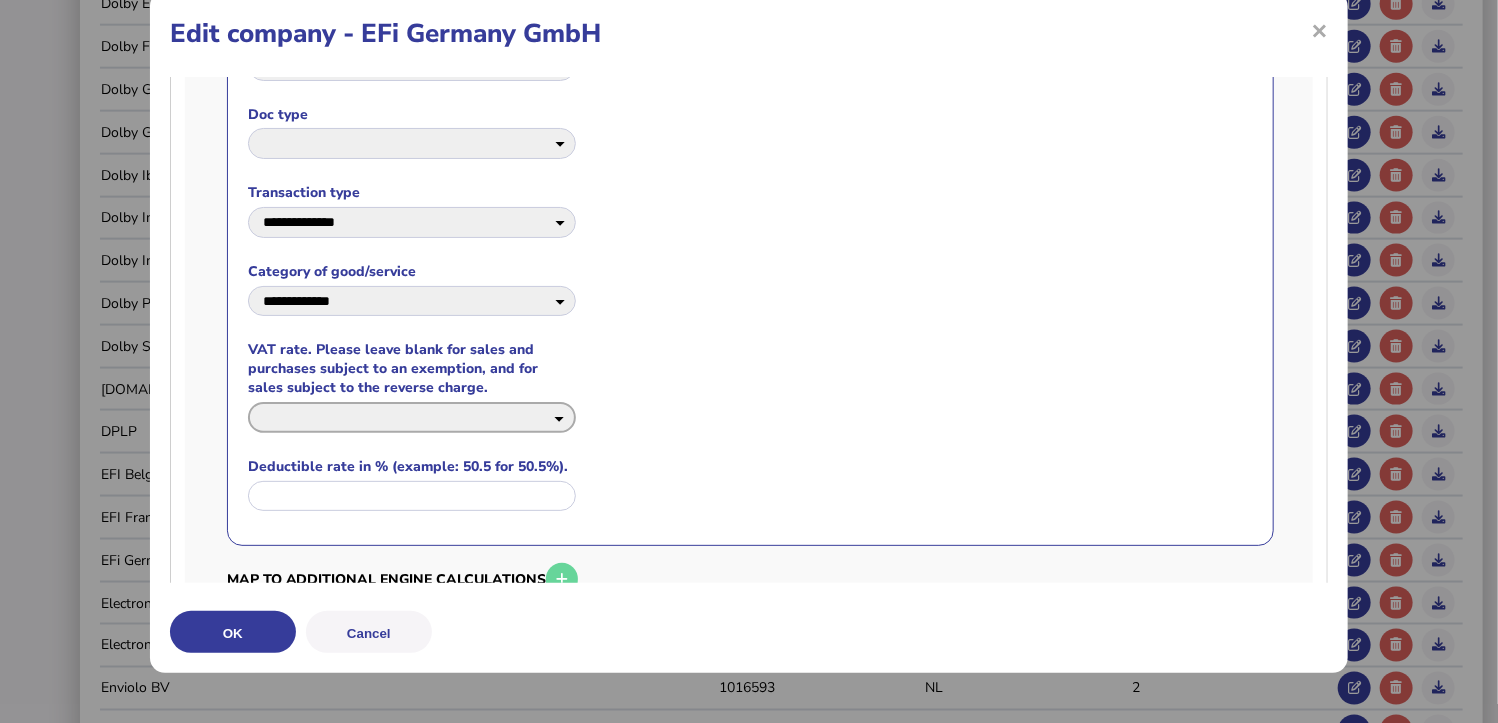 click on "**********" at bounding box center (412, 417) 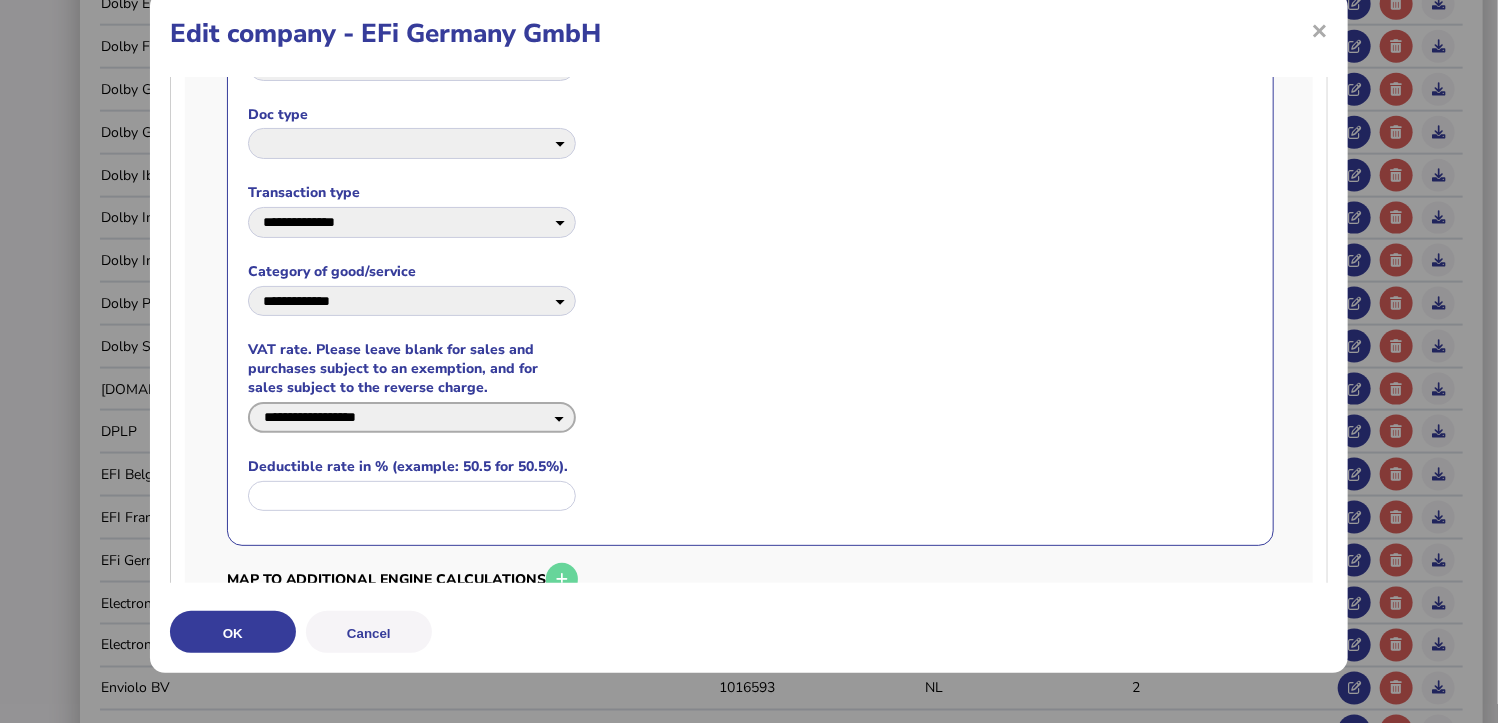 click on "**********" at bounding box center [412, 417] 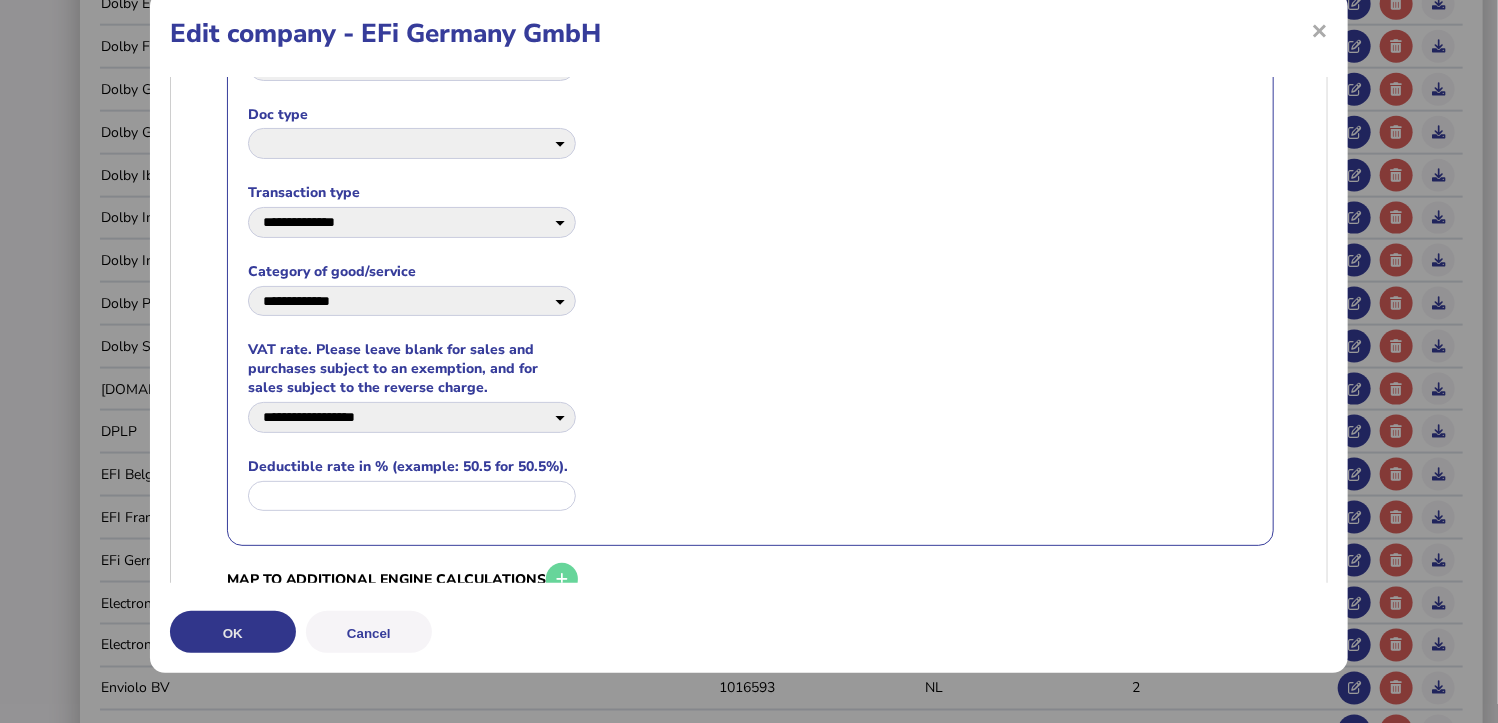 click on "OK" at bounding box center [0, 0] 